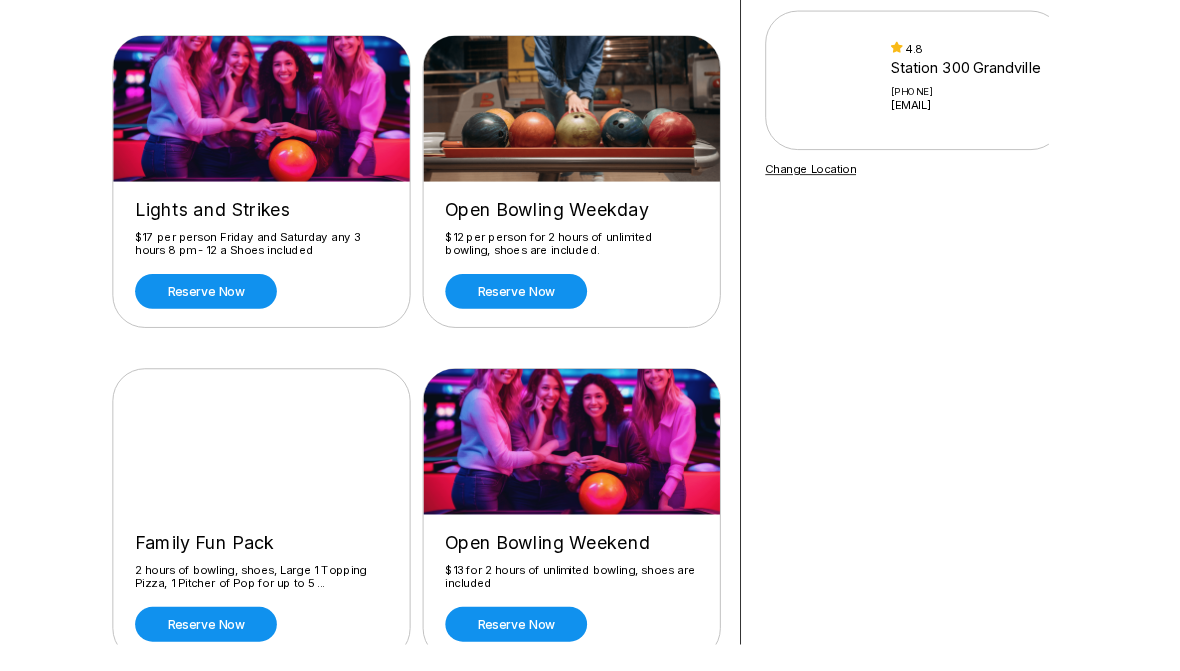 scroll, scrollTop: 160, scrollLeft: 0, axis: vertical 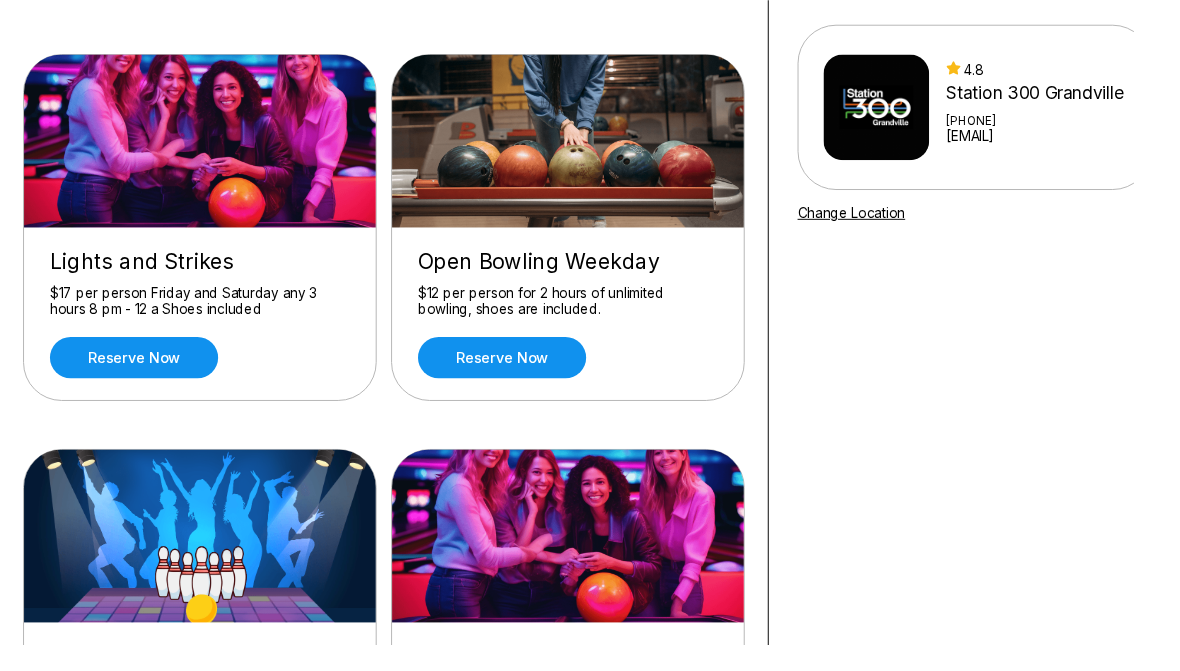 click on "Reserve now" at bounding box center [522, 372] 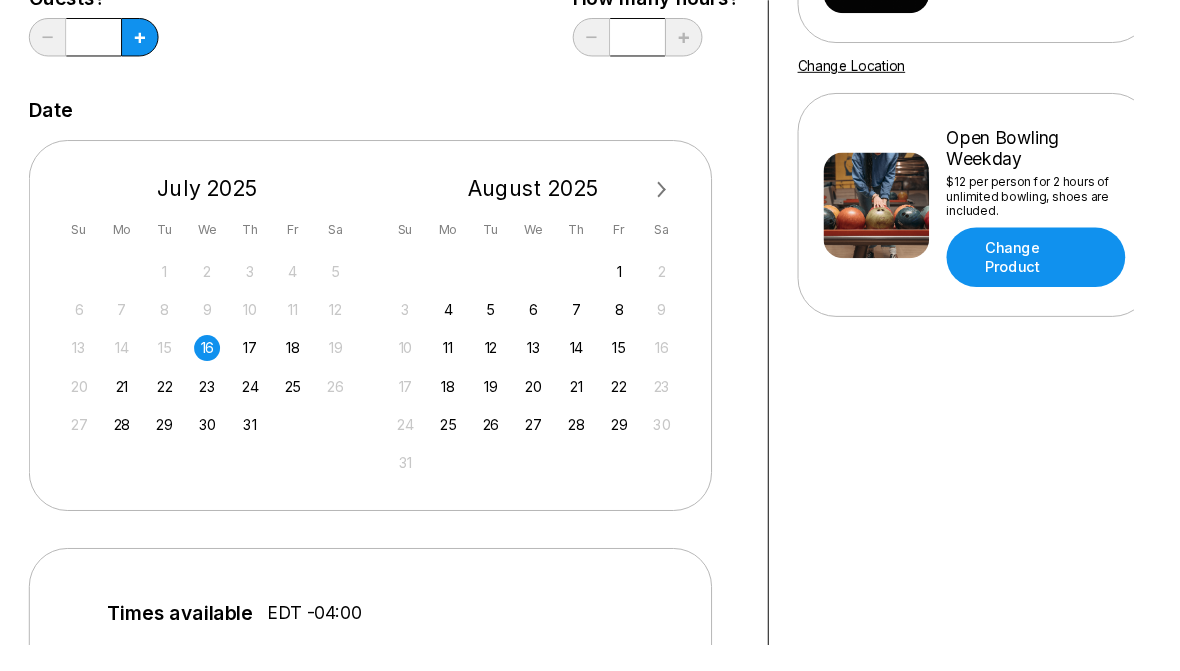 scroll, scrollTop: 313, scrollLeft: 0, axis: vertical 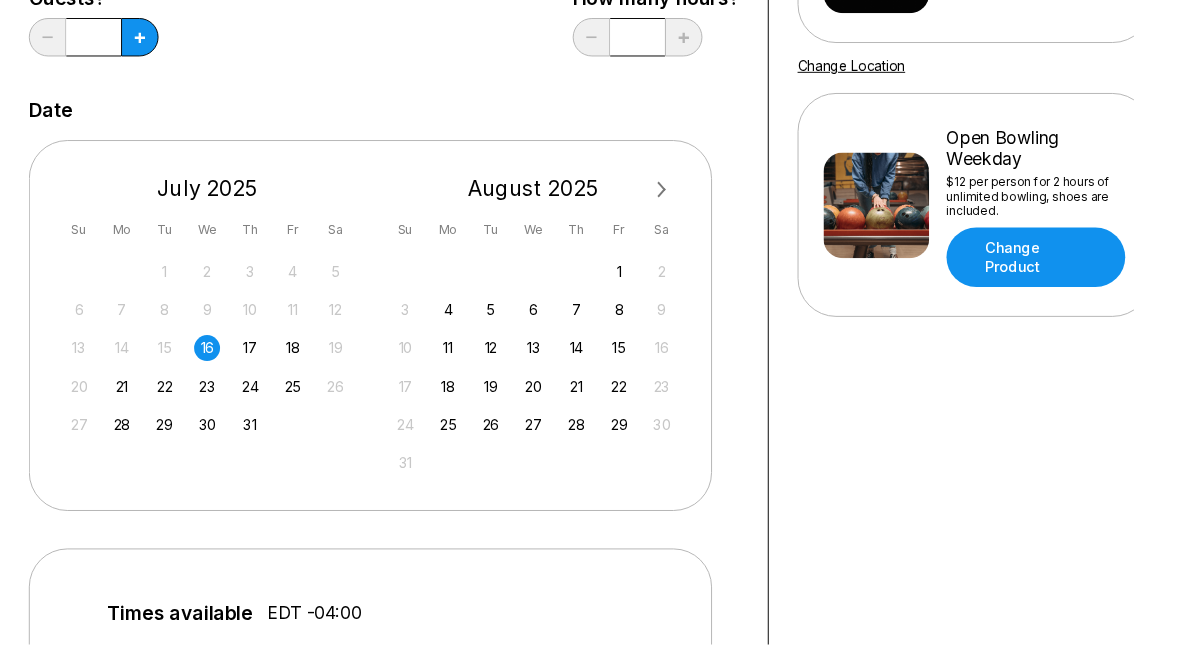 click on "21" at bounding box center [126, 402] 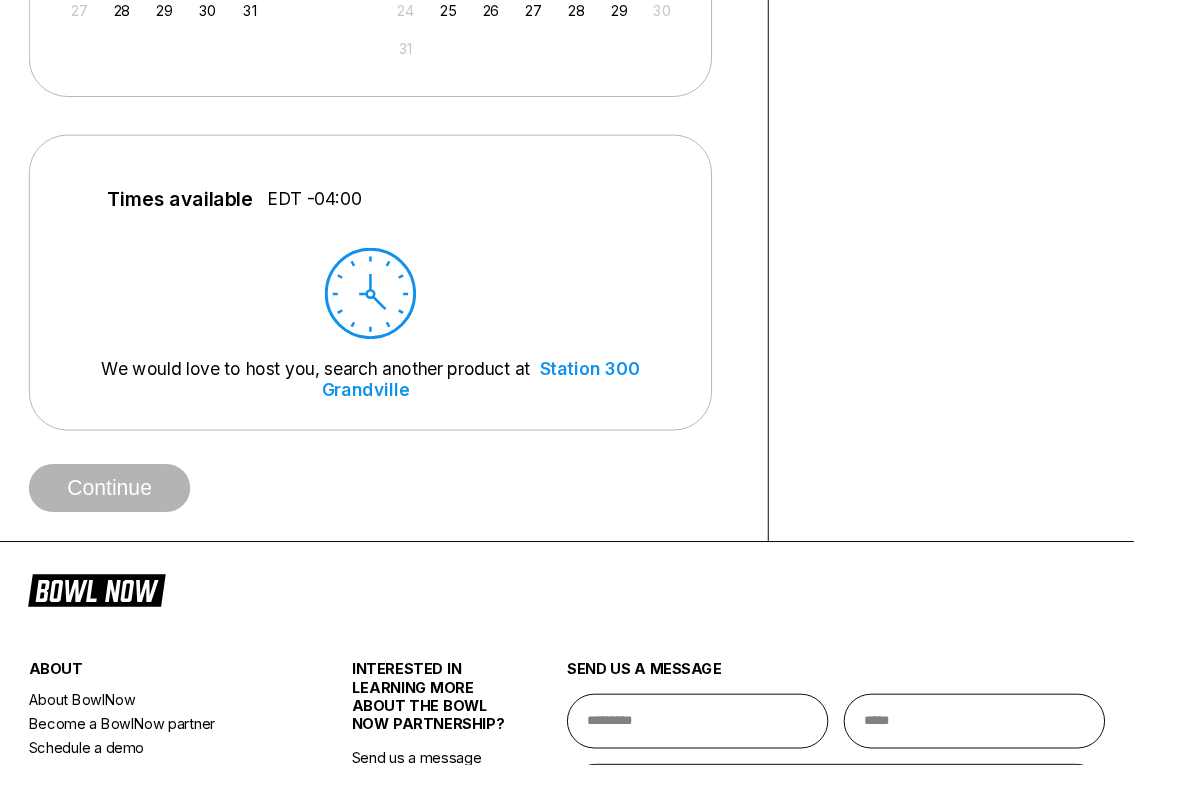 scroll, scrollTop: 762, scrollLeft: 0, axis: vertical 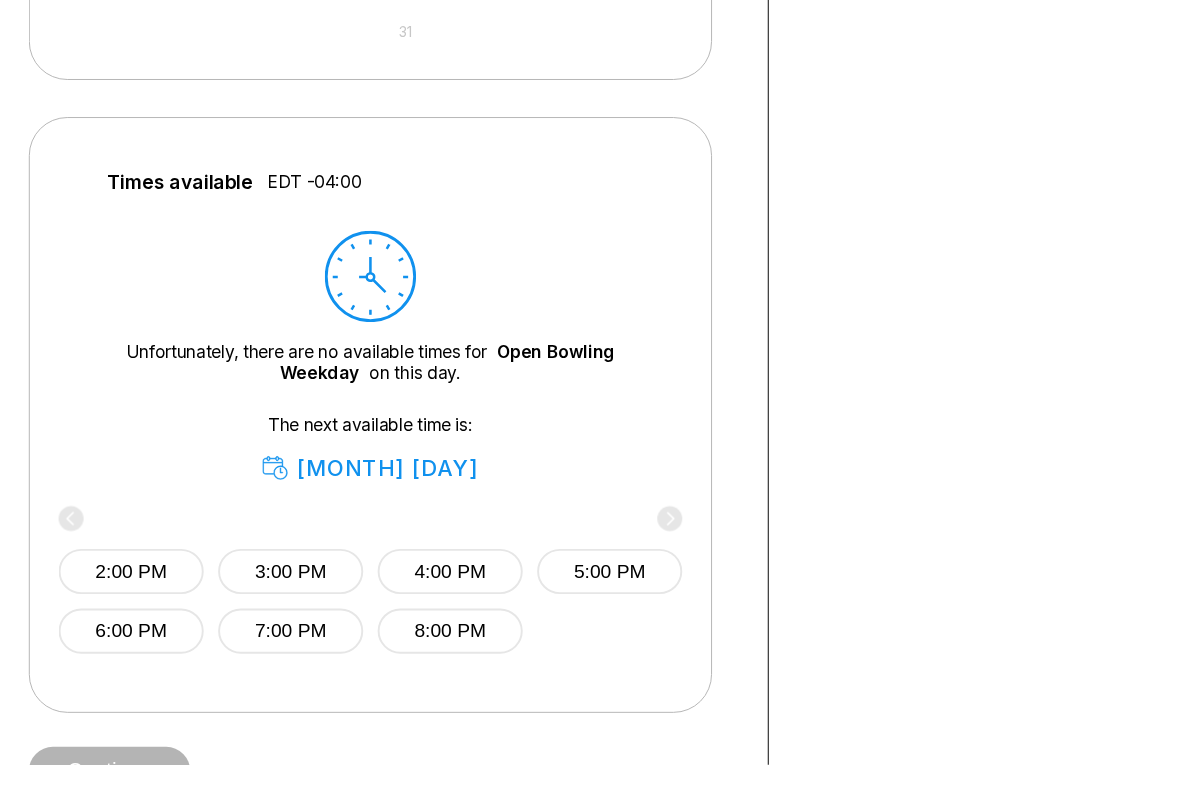 click on "5:00 PM" at bounding box center [634, 594] 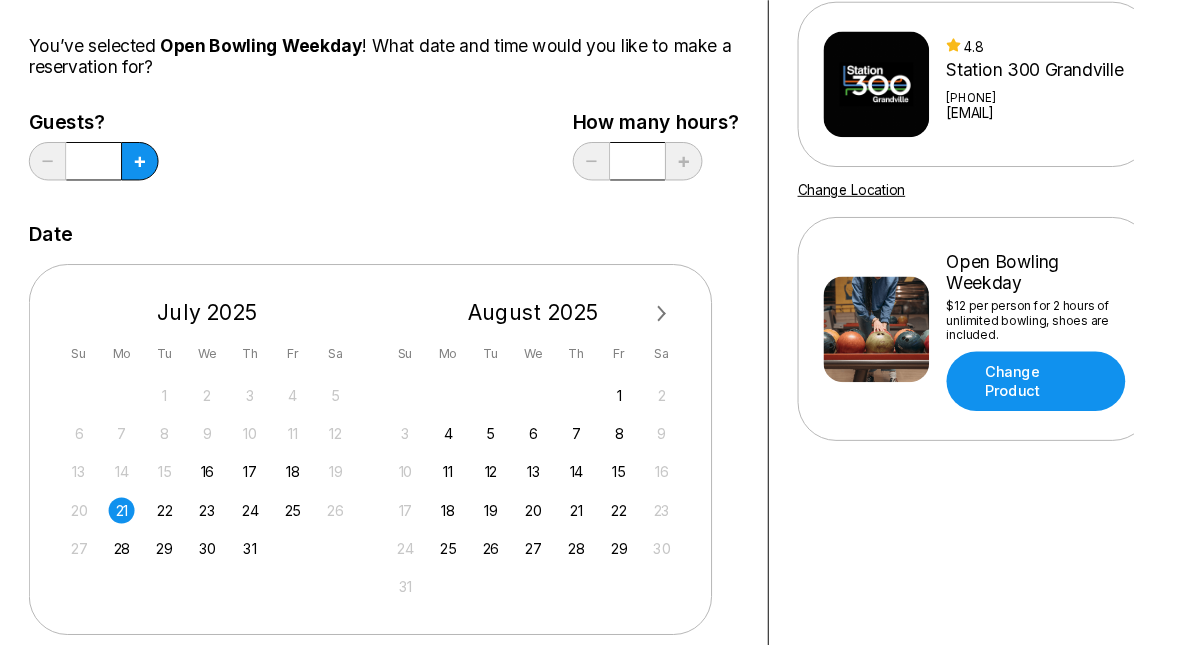 click at bounding box center (145, 168) 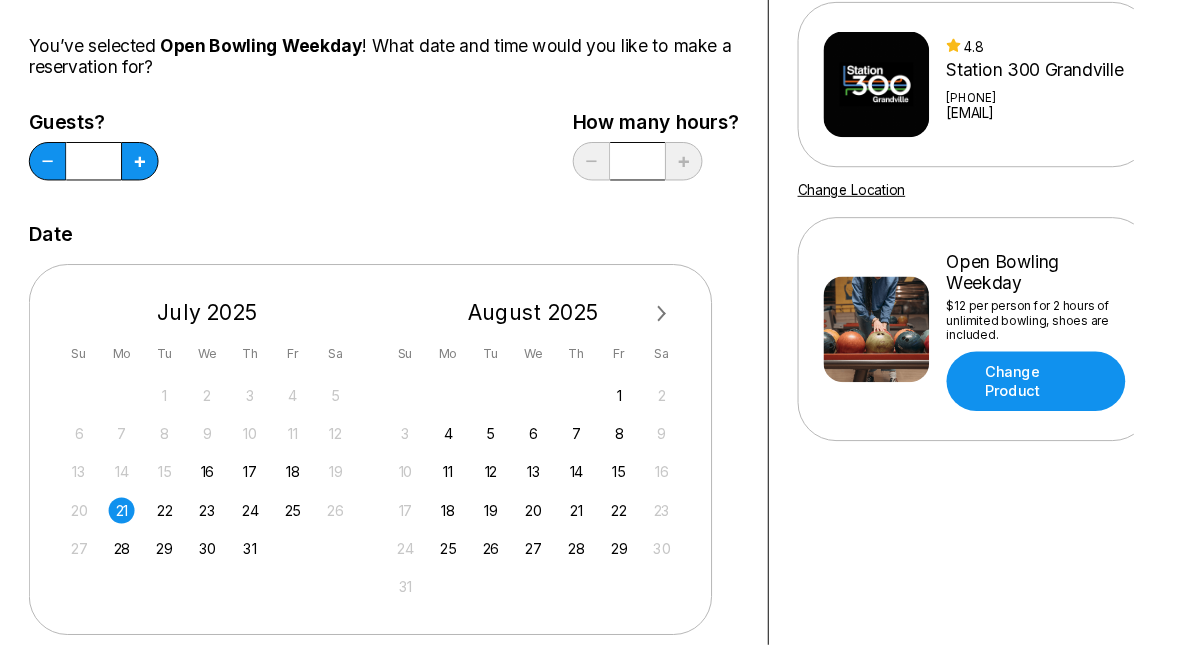 click at bounding box center (145, 168) 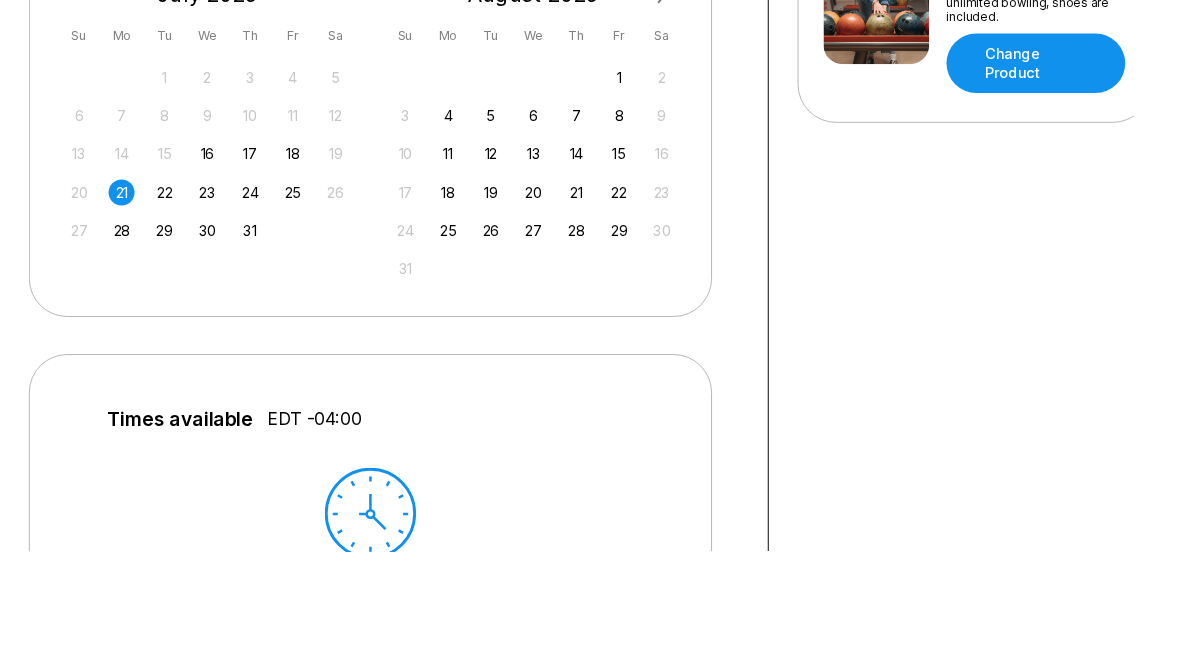 scroll, scrollTop: 1133, scrollLeft: 0, axis: vertical 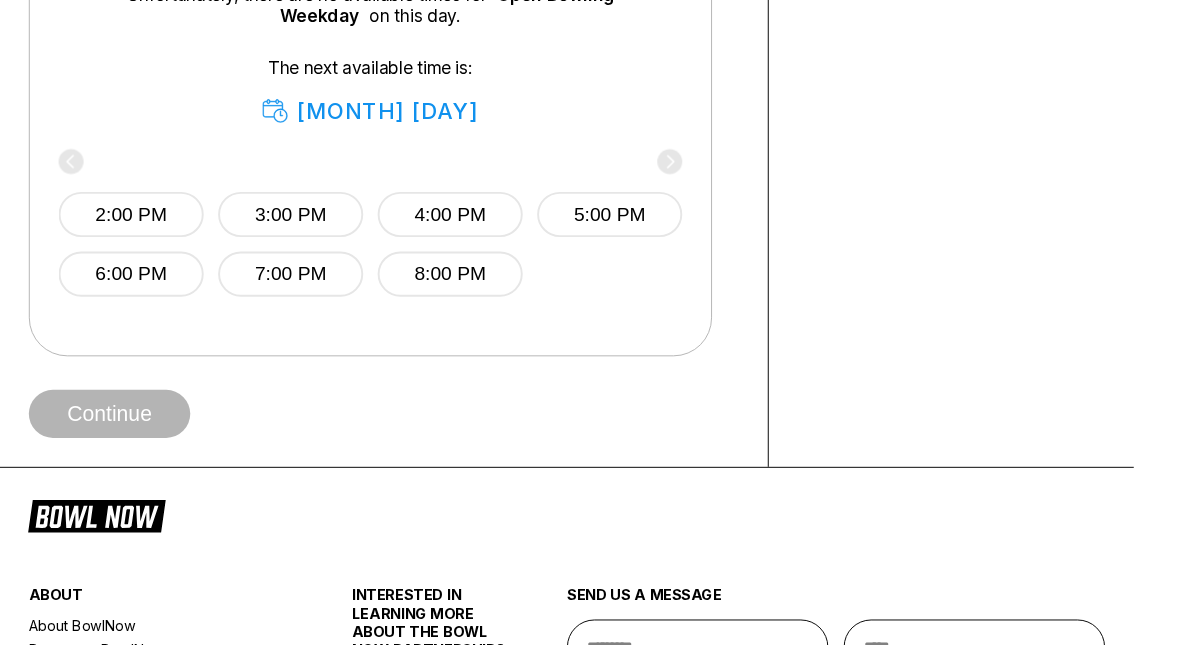 click on "5:00 PM" at bounding box center (634, 223) 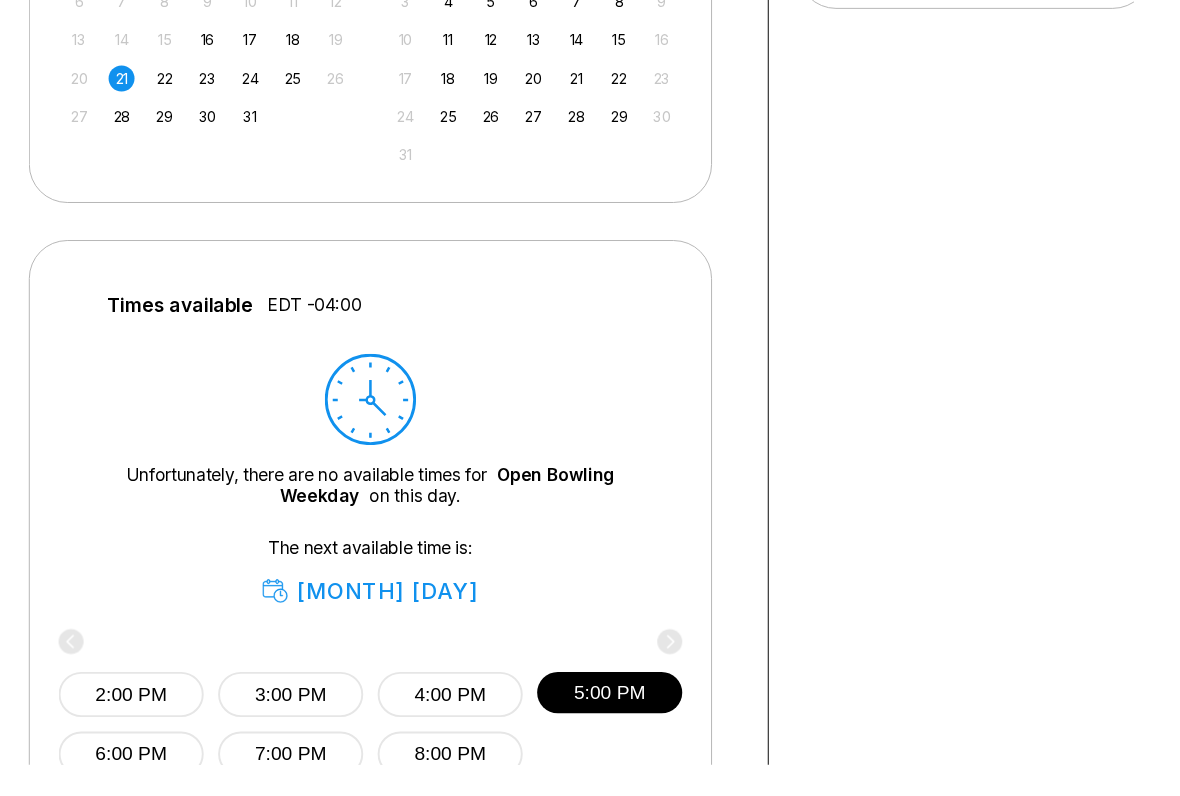 scroll, scrollTop: 637, scrollLeft: 0, axis: vertical 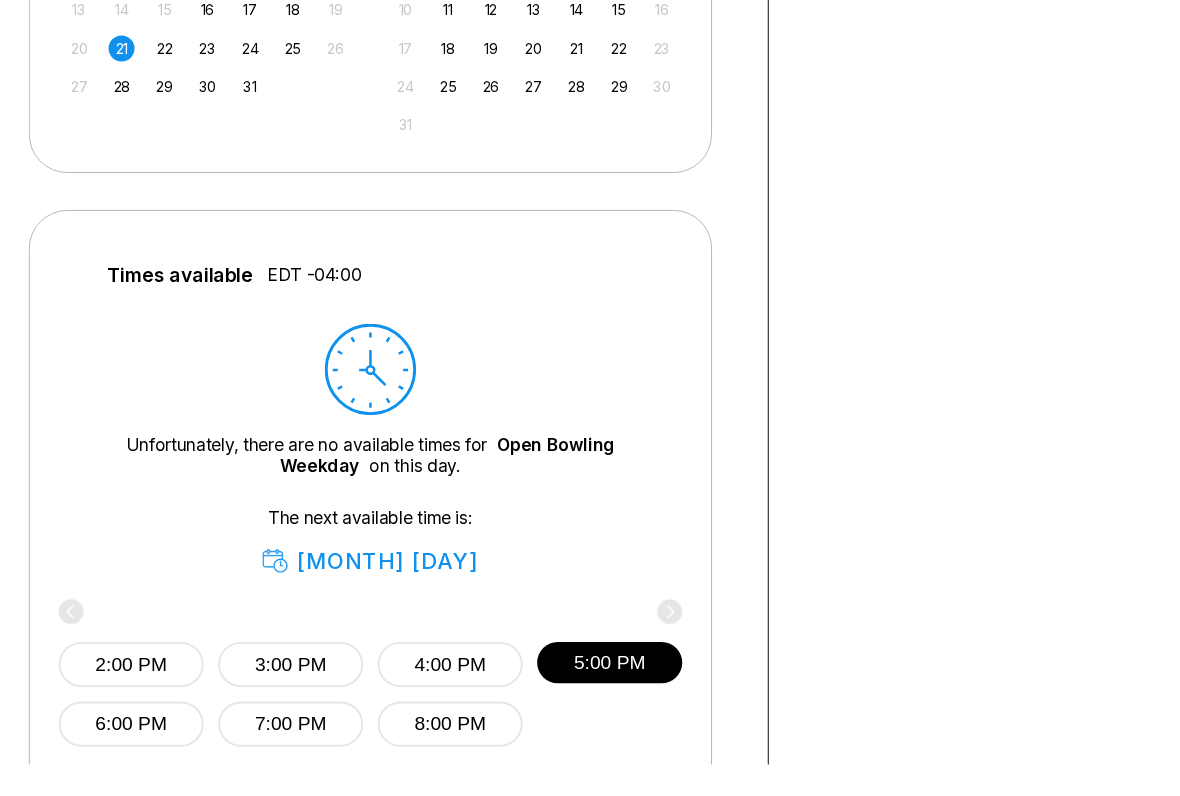 click on "4:00 PM" at bounding box center (468, 691) 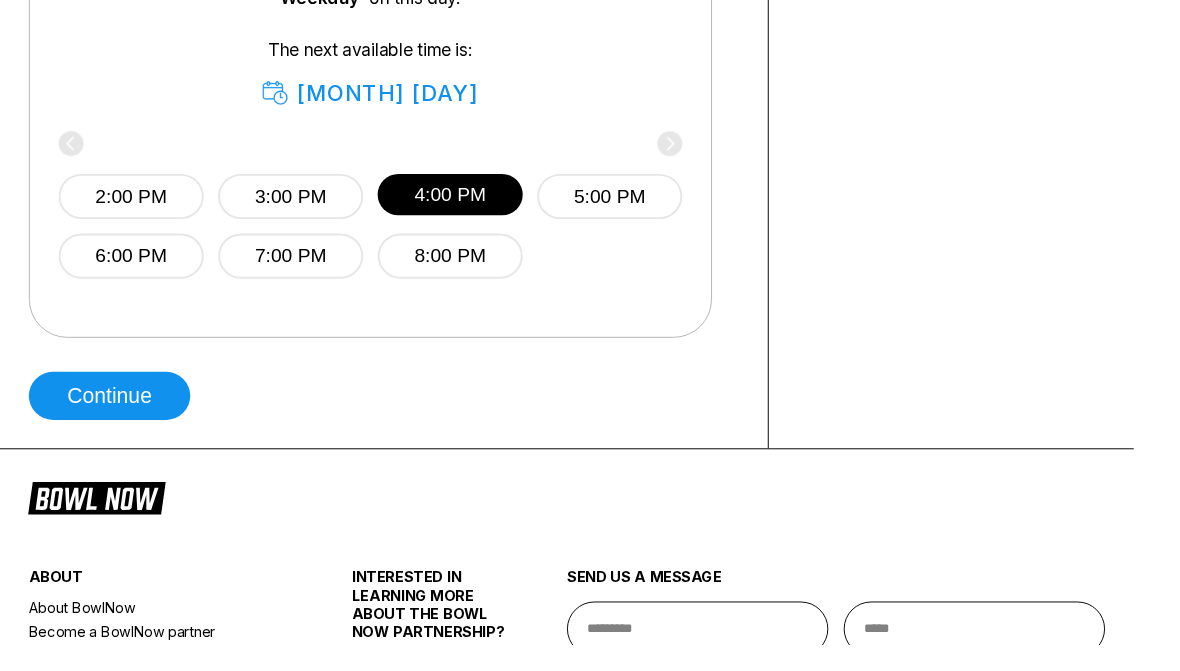 click on "Continue" at bounding box center (114, 412) 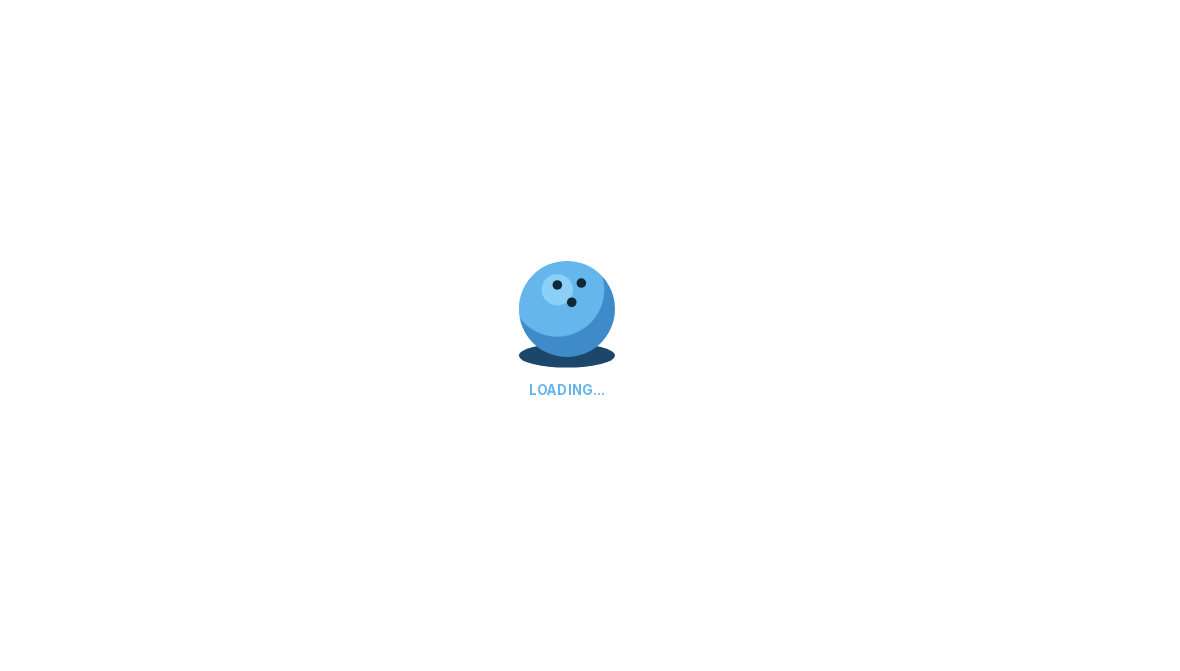 scroll, scrollTop: 1152, scrollLeft: 0, axis: vertical 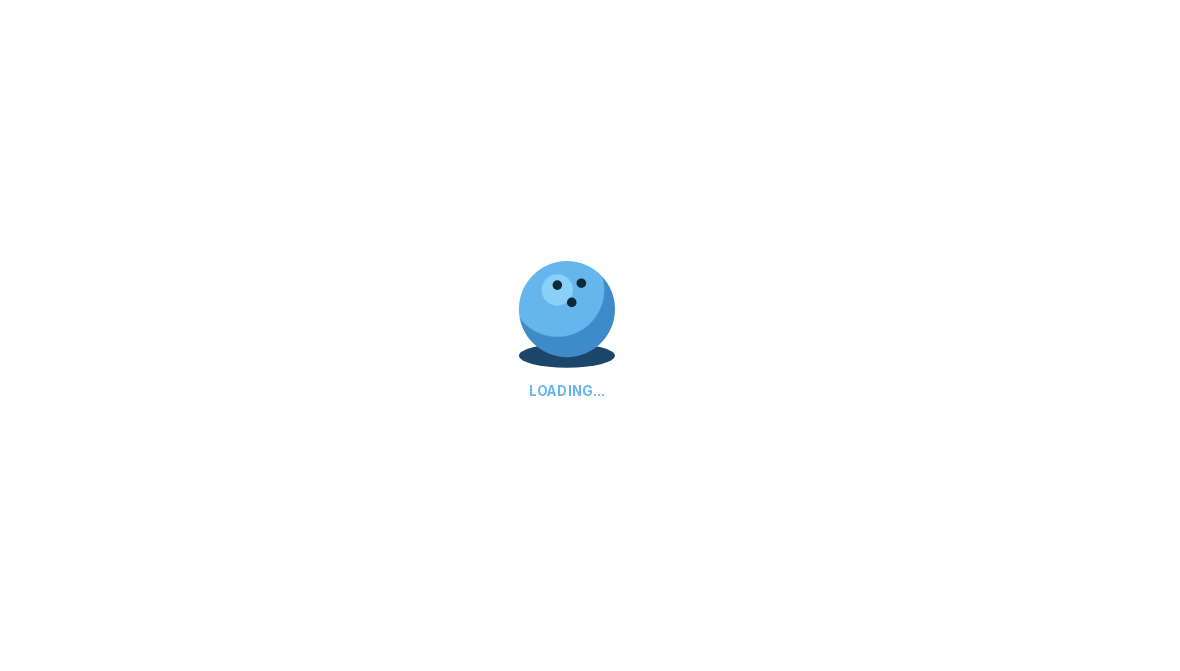 select on "**" 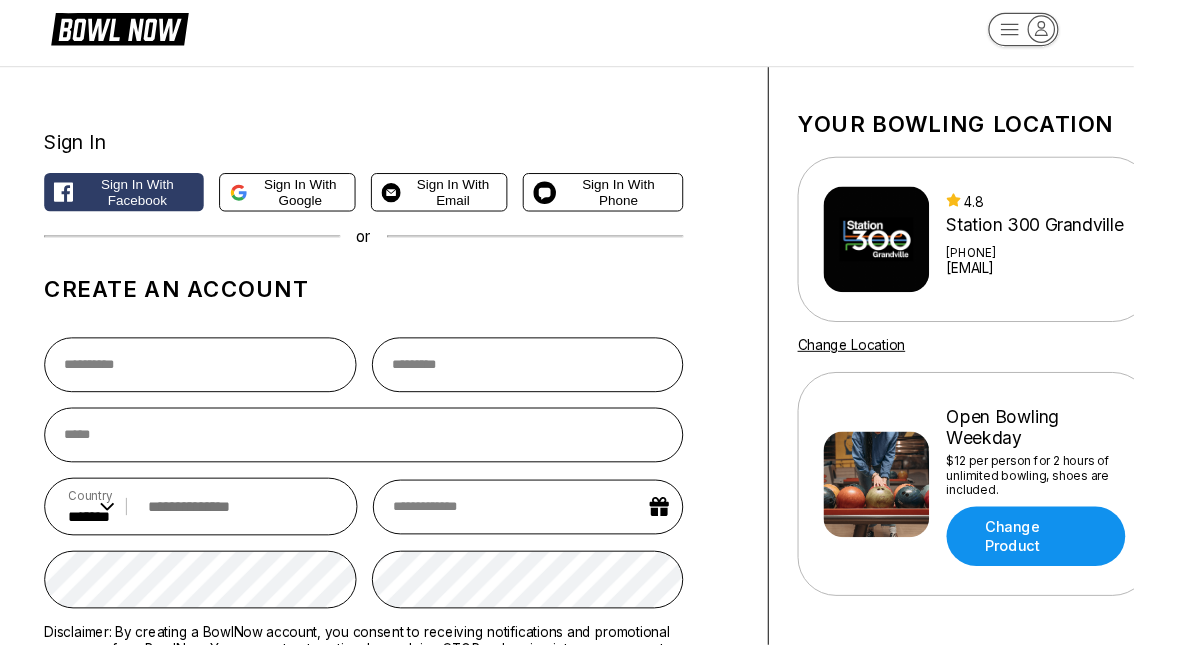 scroll, scrollTop: 0, scrollLeft: 0, axis: both 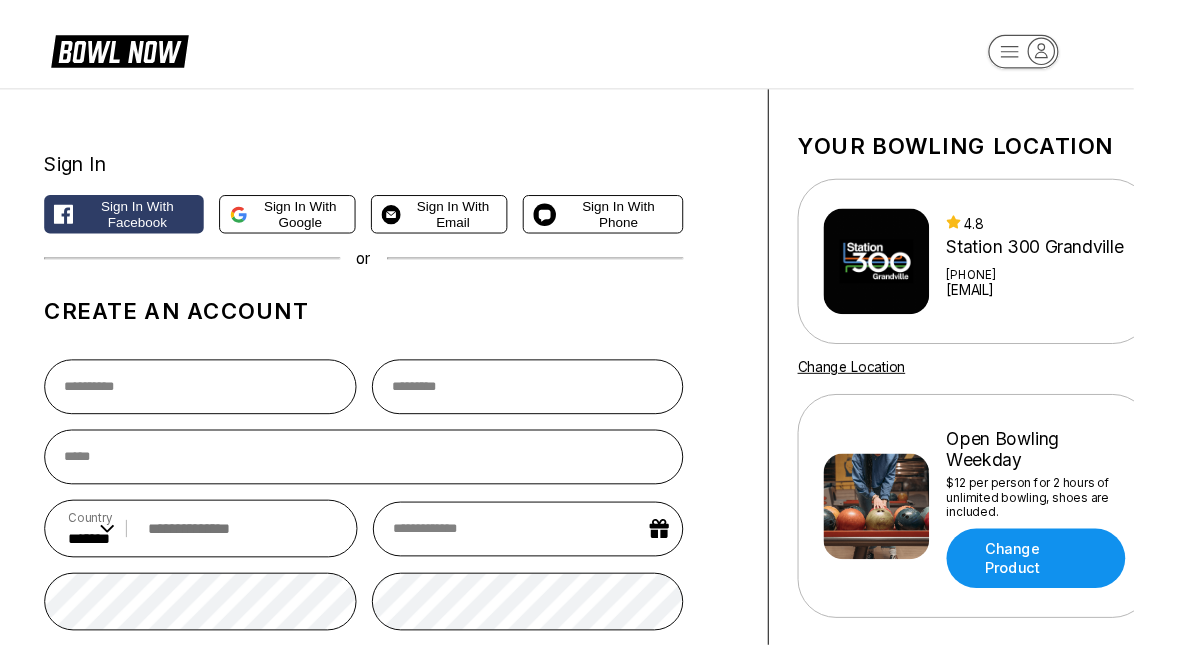 click on "Sign In Sign in with Facebook Sign in with Google Sign in with Email Sign in with Phone or Create an account Country ** * *** ** * *** ** * *** ** * ** ** * * ** * * ** * *** ** * *** ** * *** ** * ** ** * * ** * ** ** * ** ** * *** ** * *** ** * *** ** * *** ** * * ** * *** ** * ** ** * *** ** * *** ** * *** ** * *** ** * *** ** * *** ** * * ** * *** ** * *** ** * *** ** * ** ** * * ** * *** ** * *** ** * *** ** * *** ** * * ** * ** ** * *** ** * *** ** * *** ** * ** ** * *** ** * *** ** * ** ** * *** ** * ** ** * ** ** * *** ** * ** ** * *** ** * *** ** * ** ** * *** ** * *** ** * ** ** * *** ** * ** ** * * ** * * ** * *** ** * *** ** * *** ** * ** ** * *** ** * *** ** * ** ** * *** ** * *** ** * *** ** * *** ** * *** ** * *** ** * ** ** * *** ** * ** ** * * ** * *** ** * *** ** * ** ** * *** ** * *** ** * *** ** * *** ** * *** ** * *** ** * *** ** * ** ** * *** ** * * ** * *** ** * *** ** * *** ** * *** ** * *** ** * *** ** * ** ** * ** ** * *** ** * *** ** * ** ** * ** ** * *** ** * *** ** * ** ** * *** *" at bounding box center (400, 501) 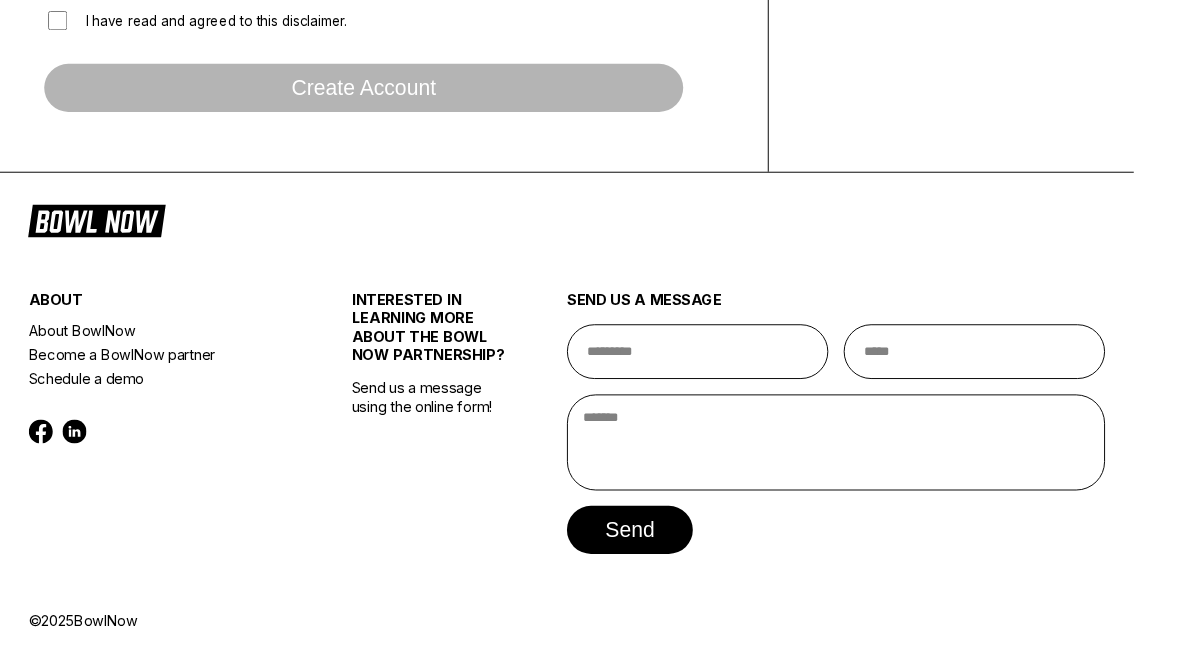 select on "**" 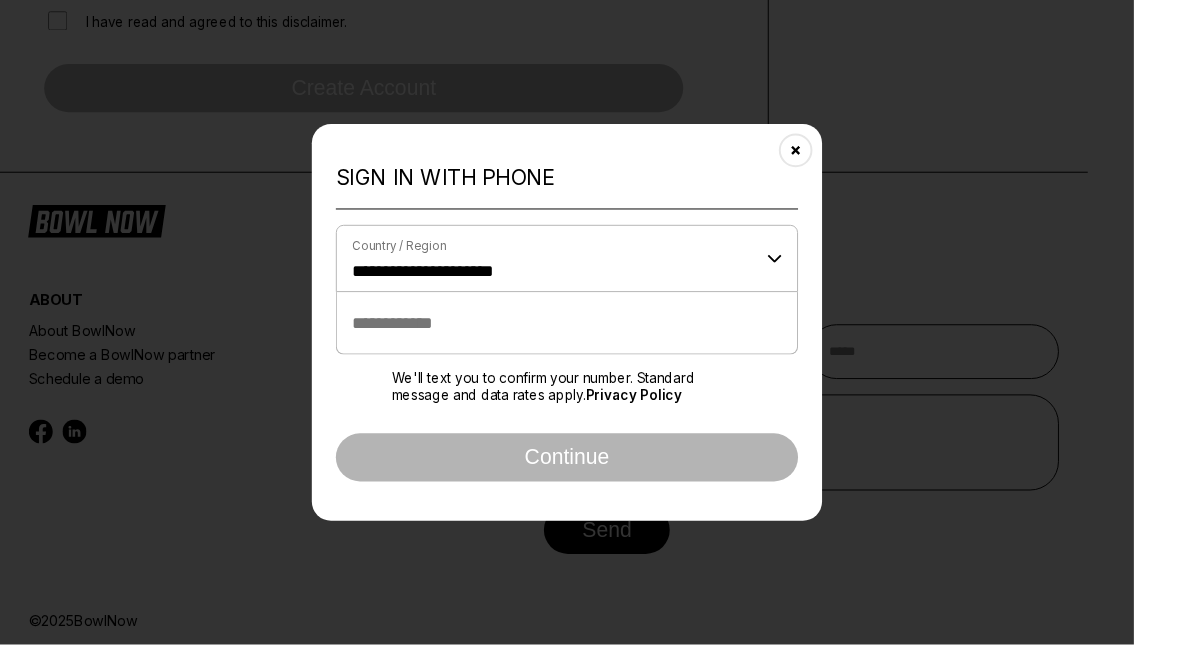 scroll, scrollTop: 0, scrollLeft: 0, axis: both 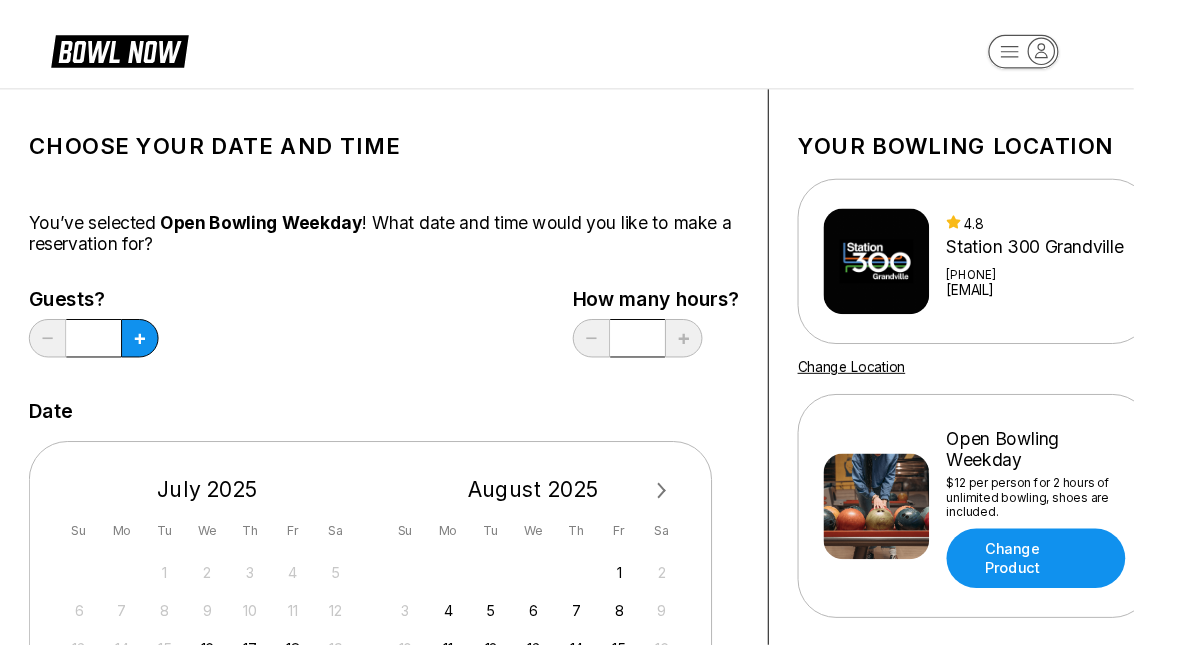 click on "You’ve selected   Open Bowling Weekday ! What date and time would you like to make a reservation for?" at bounding box center [399, 243] 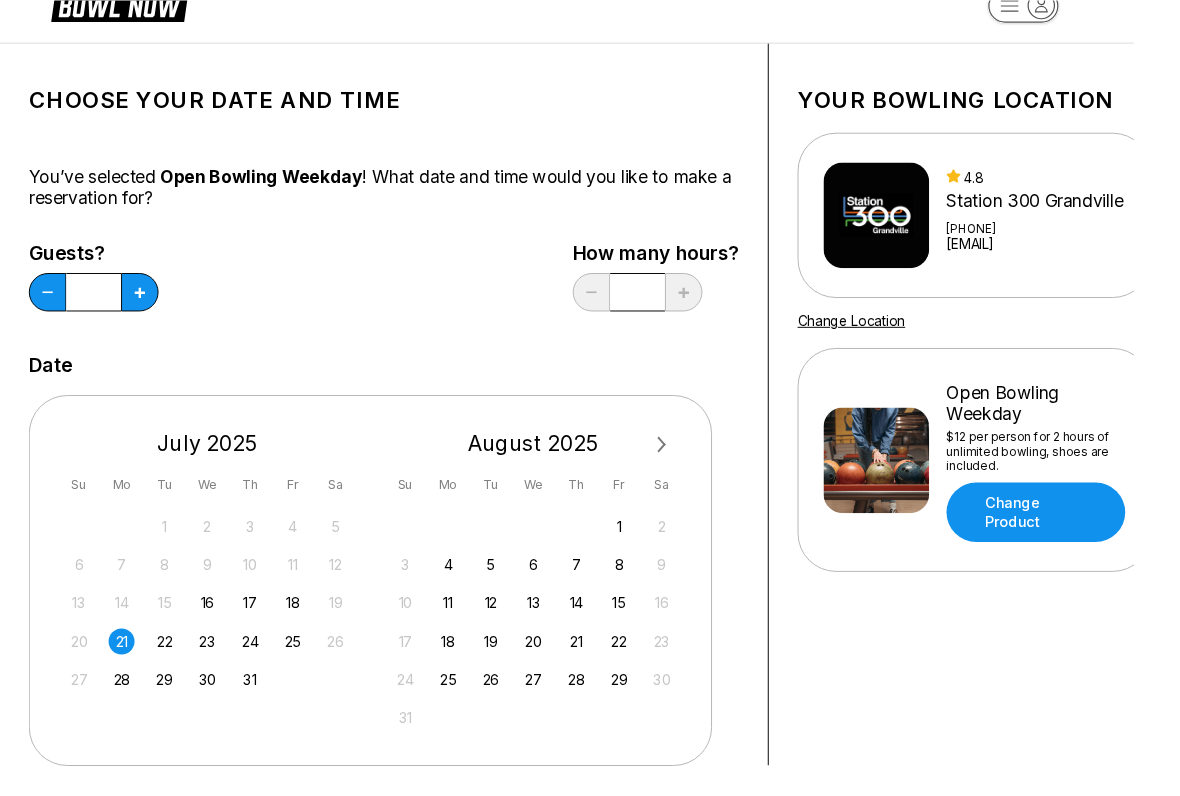 click at bounding box center (145, 304) 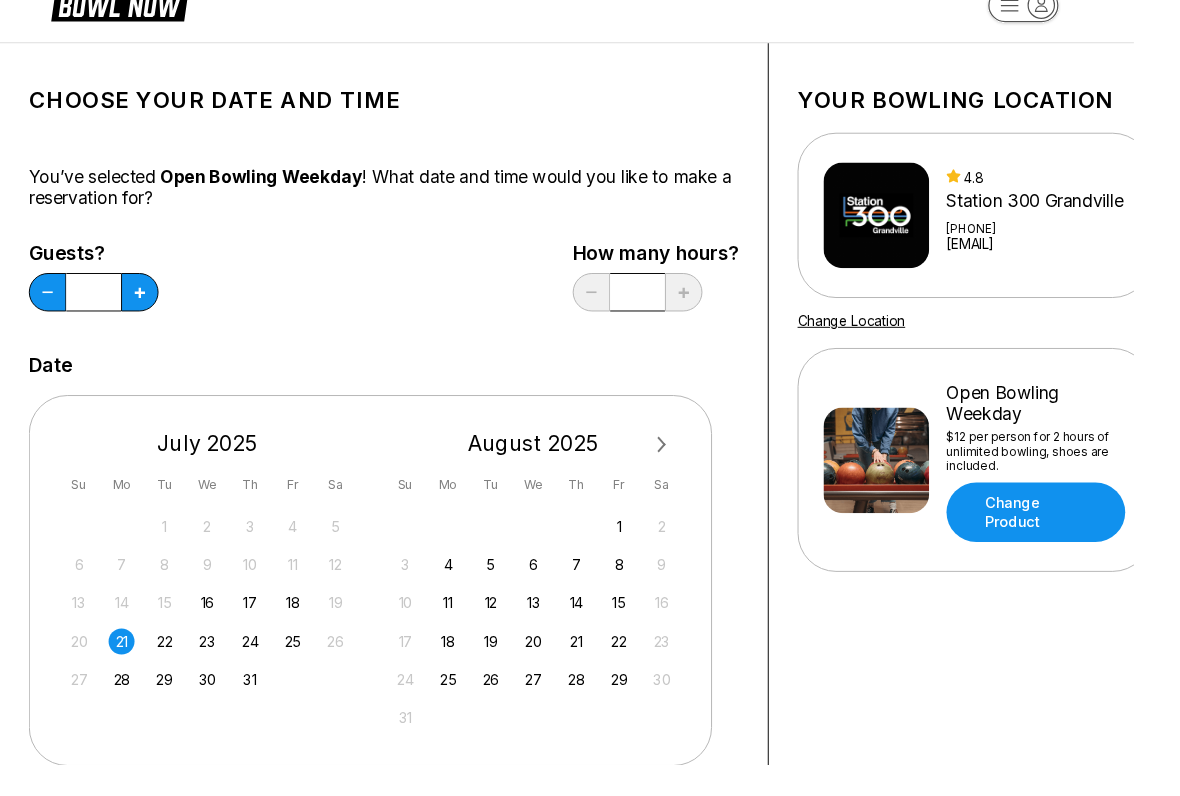click at bounding box center [145, 304] 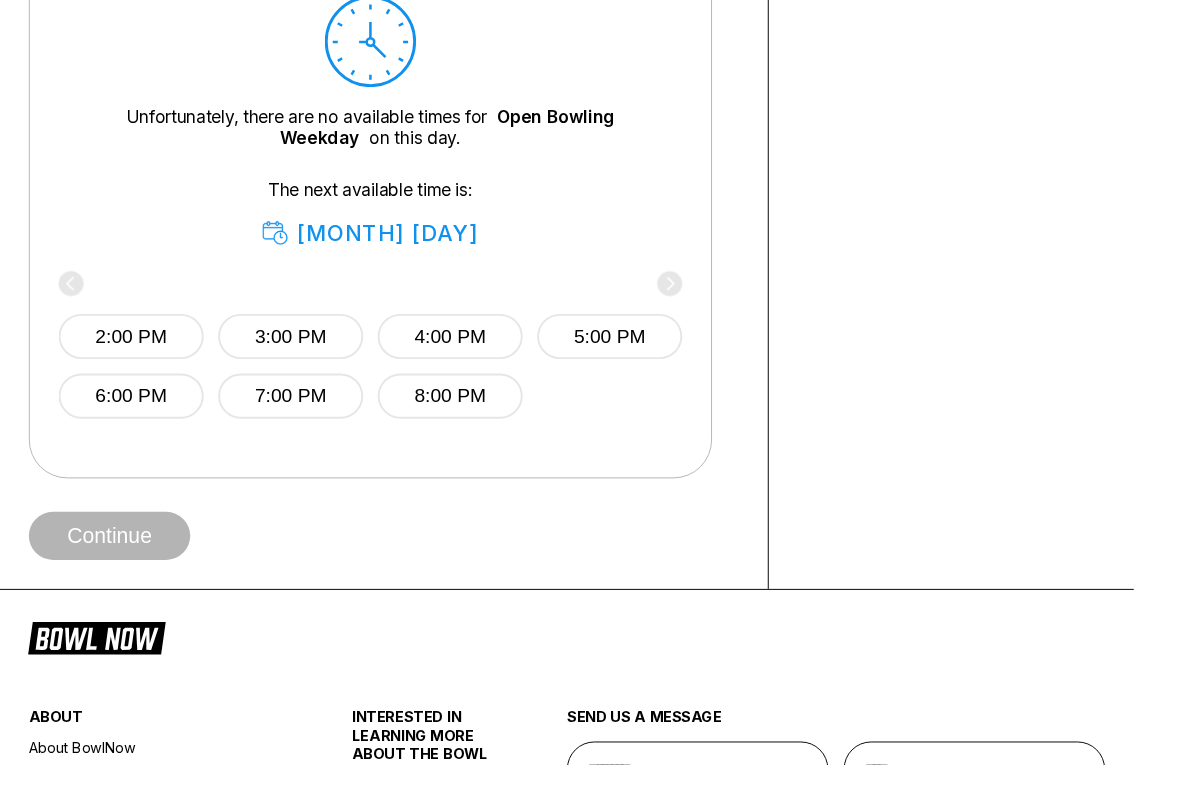 scroll, scrollTop: 1018, scrollLeft: 0, axis: vertical 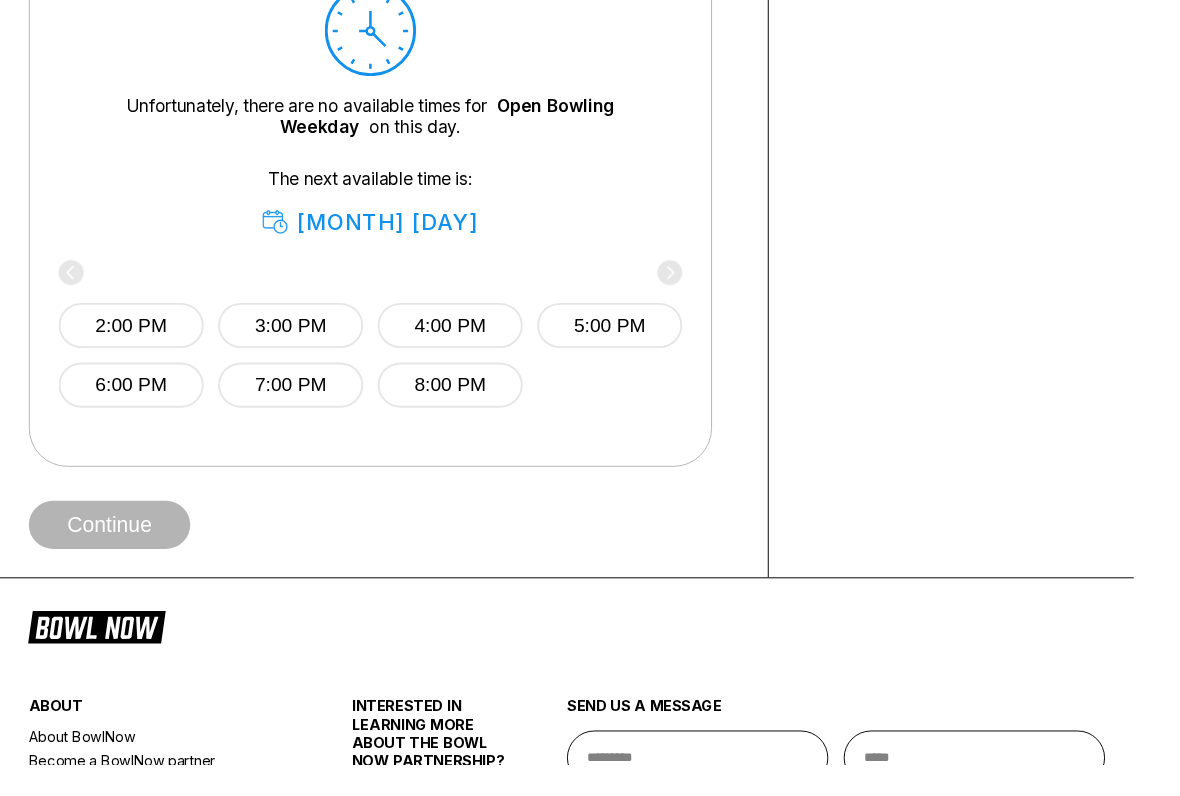 click on "5:00 PM" at bounding box center [634, 338] 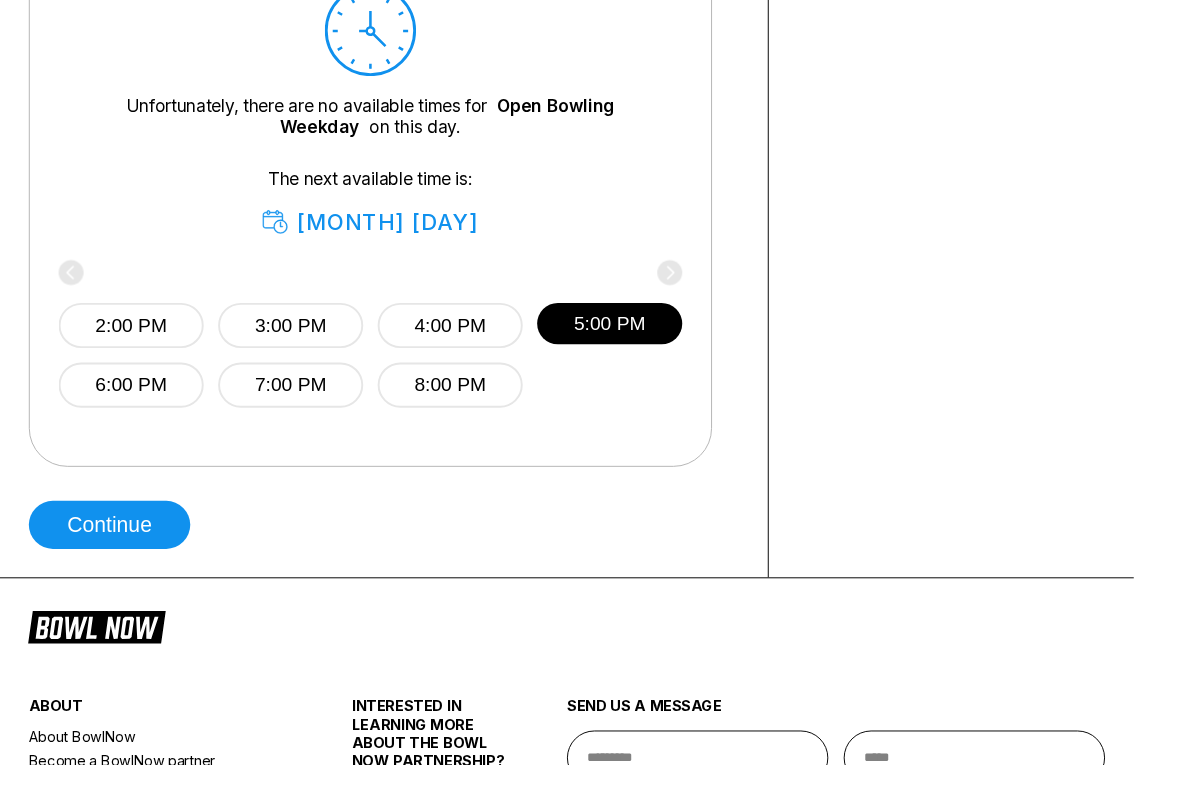 click on "Continue" at bounding box center [114, 546] 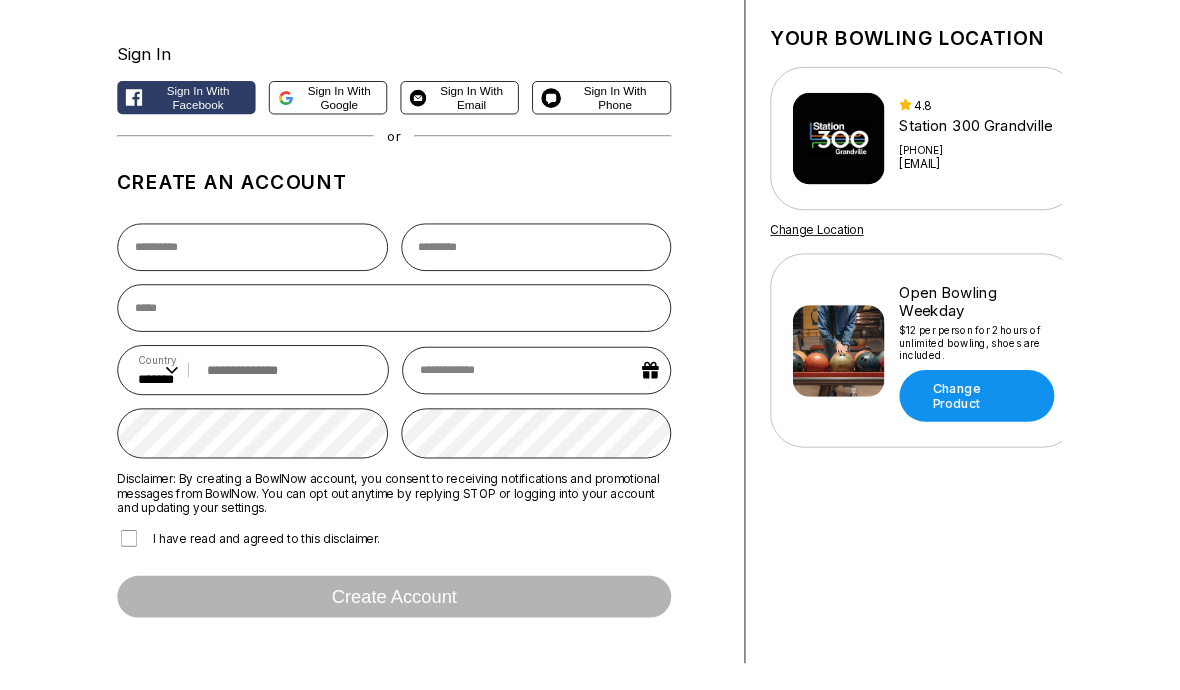 scroll, scrollTop: 112, scrollLeft: 0, axis: vertical 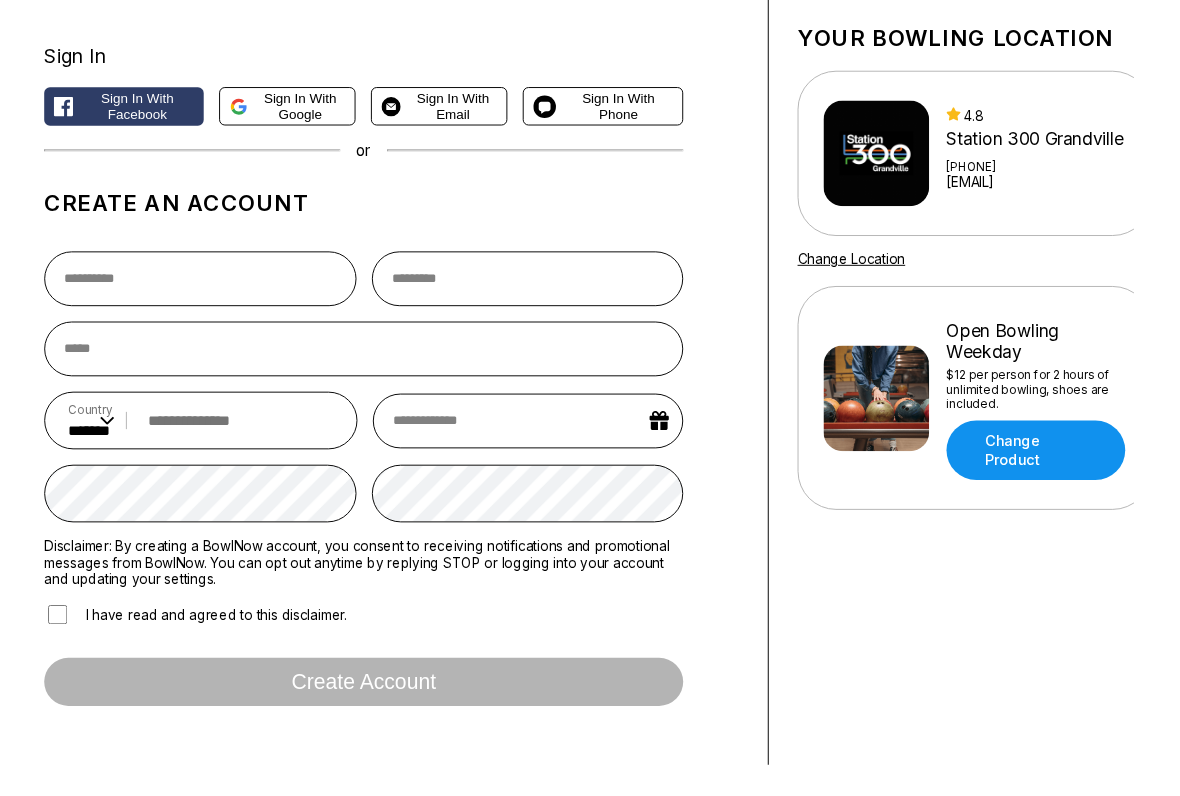 click on "Create an account Country ** * *** ** * *** ** * *** ** * ** ** * * ** * * ** * *** ** * *** ** * *** ** * ** ** * * ** * ** ** * ** ** * *** ** * *** ** * *** ** * *** ** * * ** * *** ** * ** ** * *** ** * *** ** * *** ** * *** ** * *** ** * *** ** * * ** * *** ** * *** ** * *** ** * ** ** * * ** * *** ** * *** ** * *** ** * *** ** * * ** * ** ** * *** ** * *** ** * *** ** * ** ** * *** ** * *** ** * ** ** * *** ** * ** ** * ** ** * *** ** * ** ** * *** ** * *** ** * ** ** * *** ** * *** ** * ** ** * *** ** * ** ** * * ** * * ** * *** ** * *** ** * *** ** * ** ** * *** ** * *** ** * ** ** * *** ** * *** ** * *** ** * *** ** * *** ** * *** ** * ** ** * *** ** * ** ** * * ** * *** ** * *** ** * ** ** * *** ** * *** ** * *** ** * *** ** * *** ** * *** ** * *** ** * ** ** * *** ** * * ** * *** ** * *** ** * *** ** * *** ** * *** ** * *** ** * ** ** * ** ** * *** ** * *** ** * ** ** * *" at bounding box center (378, 467) 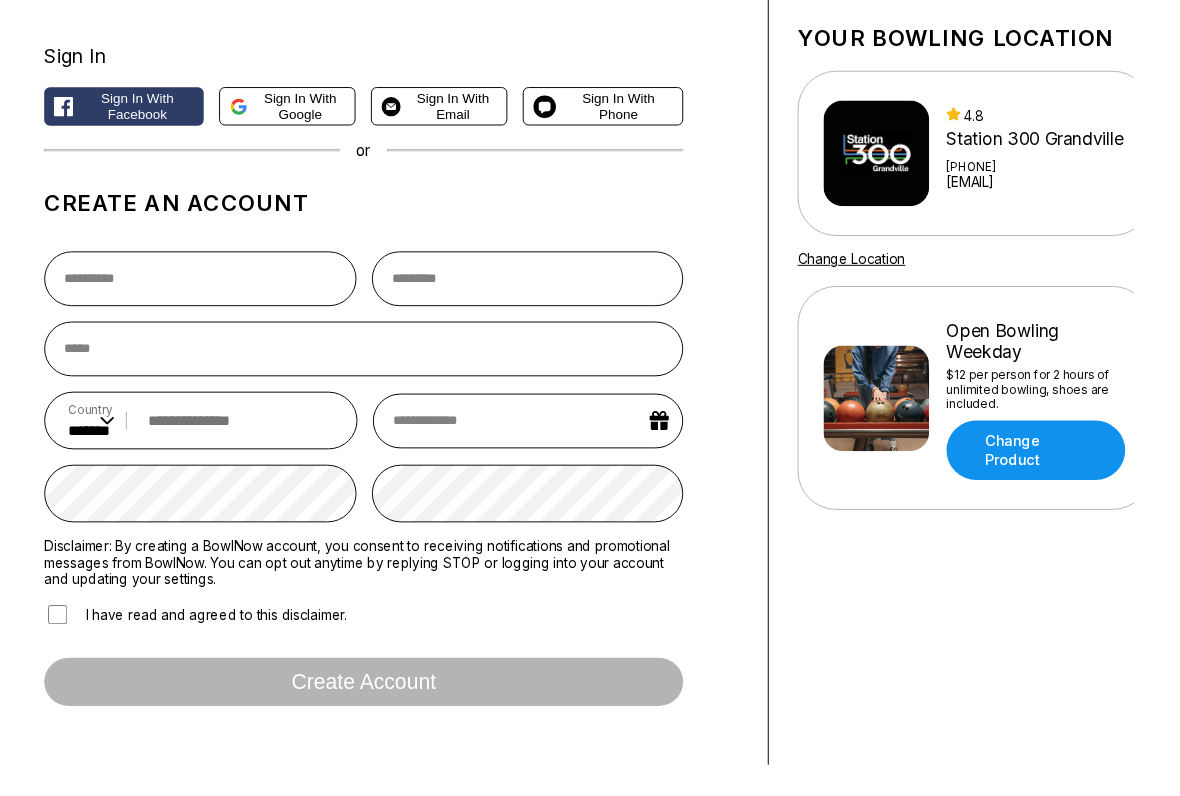click on "Create an account Country ** * *** ** * *** ** * *** ** * ** ** * * ** * * ** * *** ** * *** ** * *** ** * ** ** * * ** * ** ** * ** ** * *** ** * *** ** * *** ** * *** ** * * ** * *** ** * ** ** * *** ** * *** ** * *** ** * *** ** * *** ** * *** ** * * ** * *** ** * *** ** * *** ** * ** ** * * ** * *** ** * *** ** * *** ** * *** ** * * ** * ** ** * *** ** * *** ** * *** ** * ** ** * *** ** * *** ** * ** ** * *** ** * ** ** * ** ** * *** ** * ** ** * *** ** * *** ** * ** ** * *** ** * *** ** * ** ** * *** ** * ** ** * * ** * * ** * *** ** * *** ** * *** ** * ** ** * *** ** * *** ** * ** ** * *** ** * *** ** * *** ** * *** ** * *** ** * *** ** * ** ** * *** ** * ** ** * * ** * *** ** * *** ** * ** ** * *** ** * *** ** * *** ** * *** ** * *** ** * *** ** * *** ** * ** ** * *** ** * * ** * *** ** * *** ** * *** ** * *** ** * *** ** * *** ** * ** ** * ** ** * *** ** * *** ** * ** ** * *" at bounding box center [378, 467] 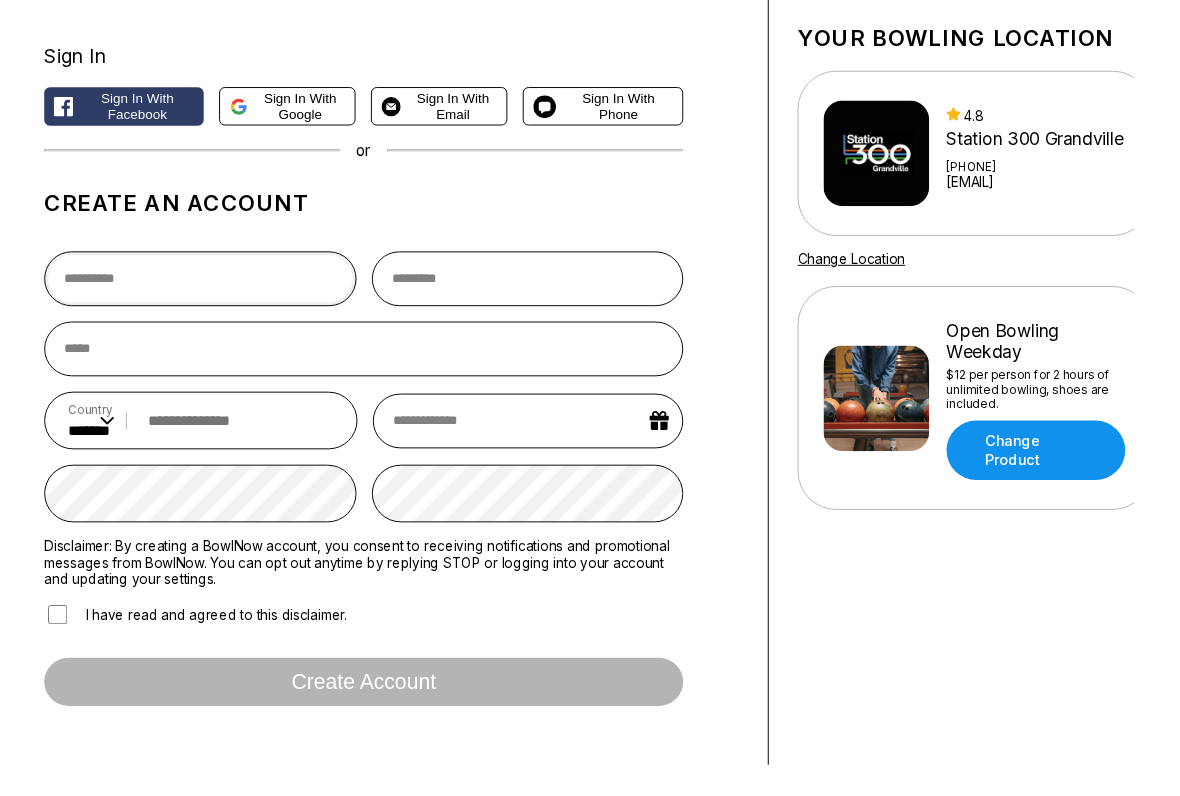 click at bounding box center (208, 290) 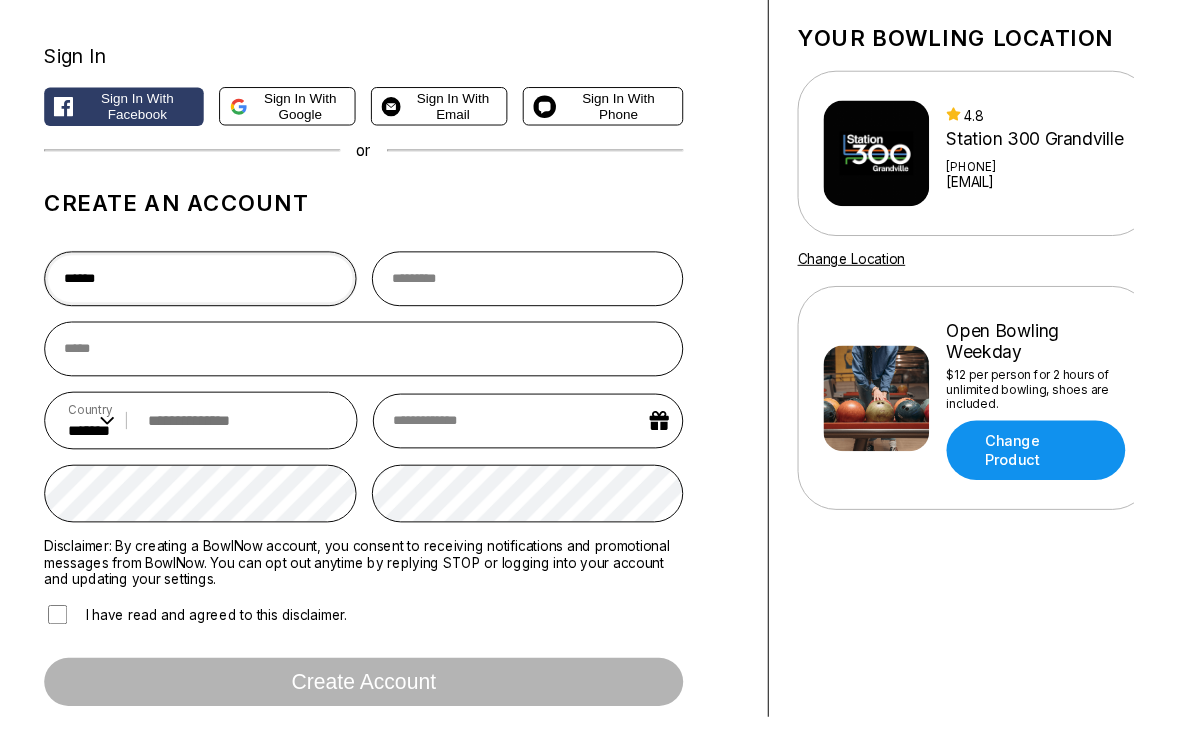 type on "******" 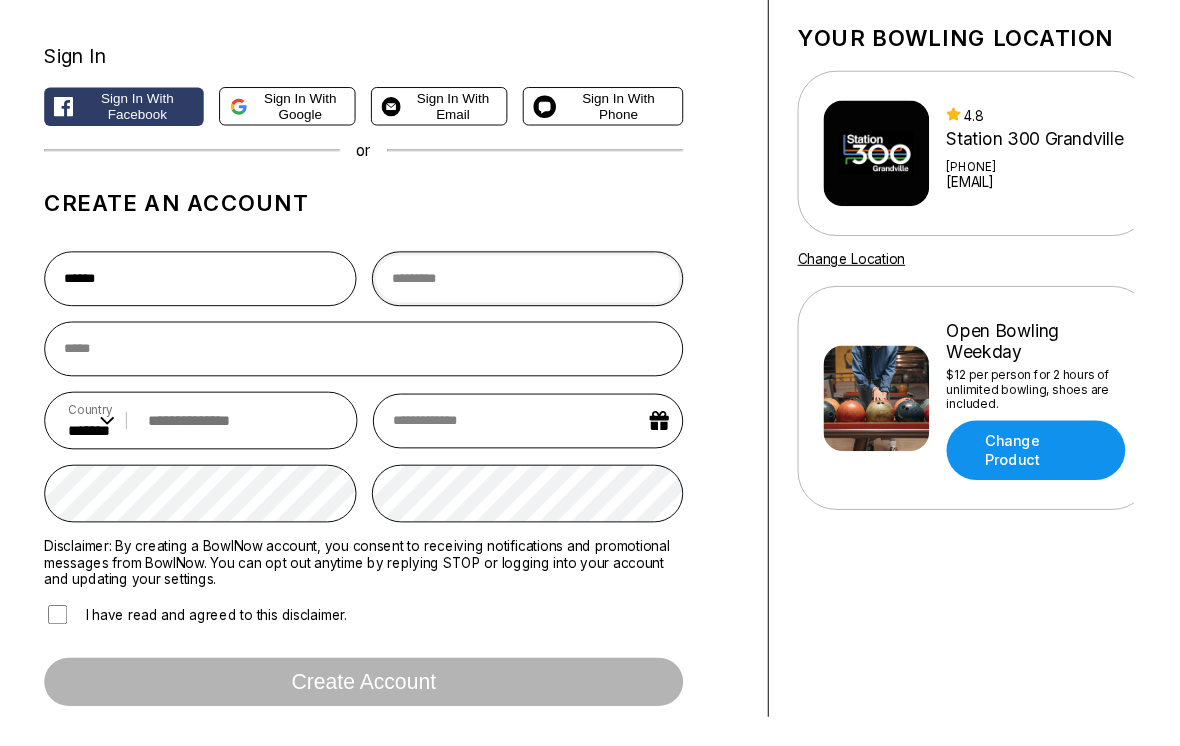 click at bounding box center (549, 290) 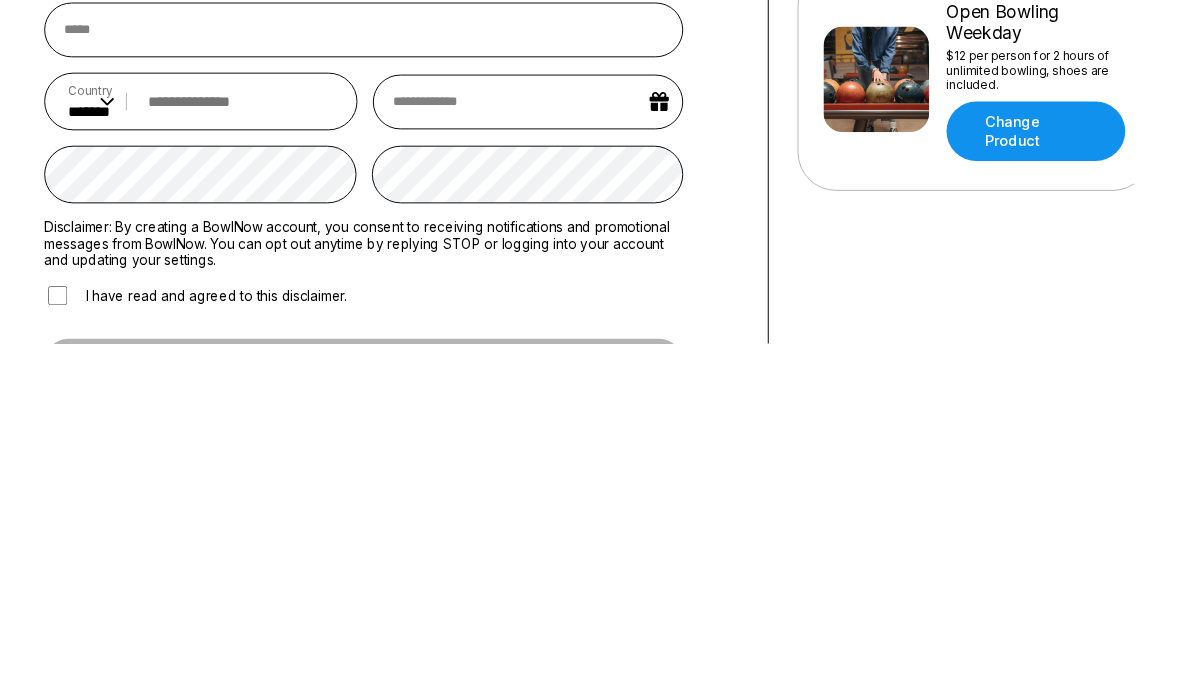 type on "*********" 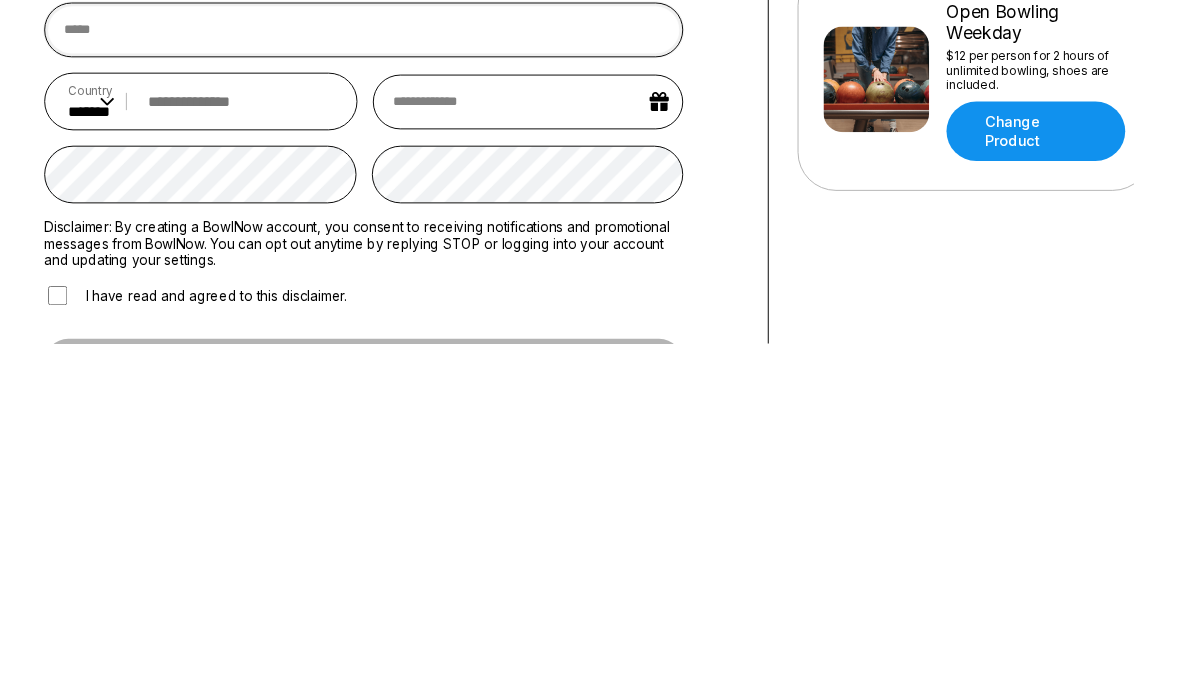click at bounding box center [378, 363] 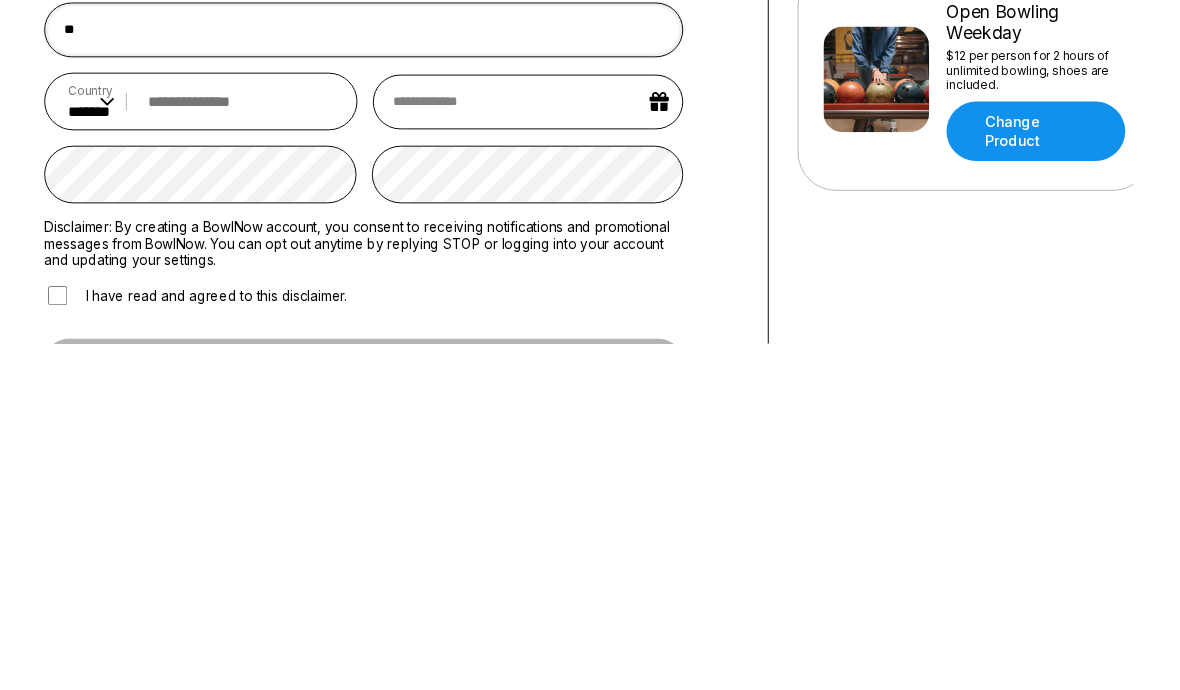 type on "*" 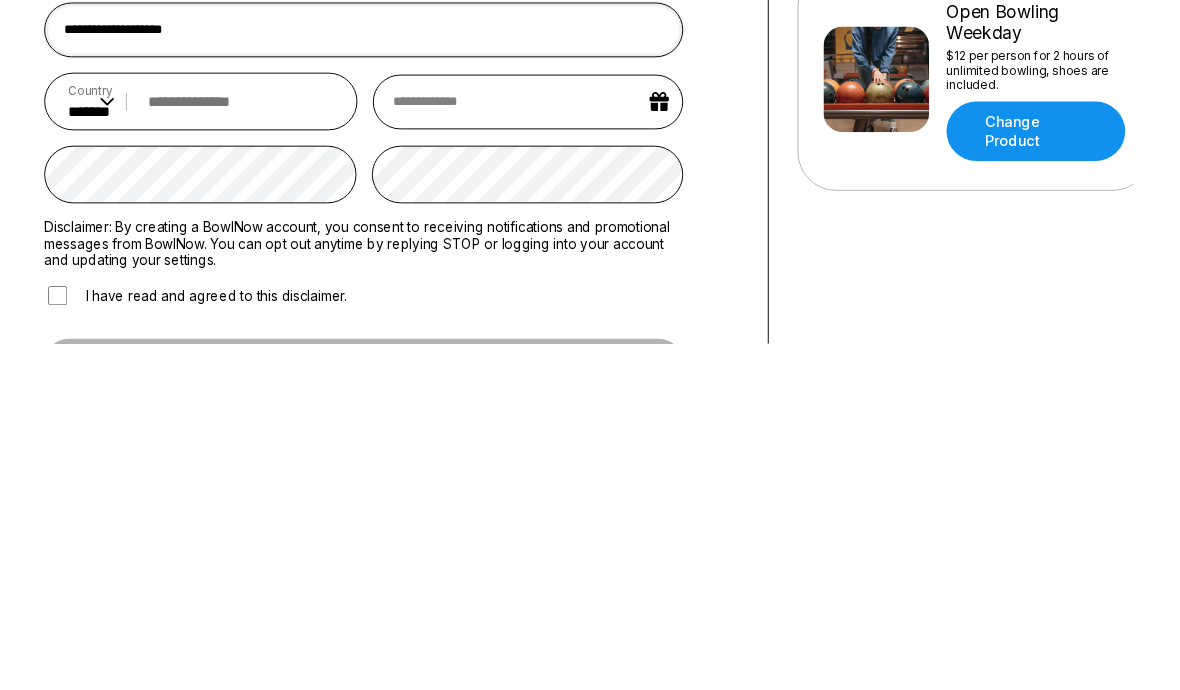 type on "**********" 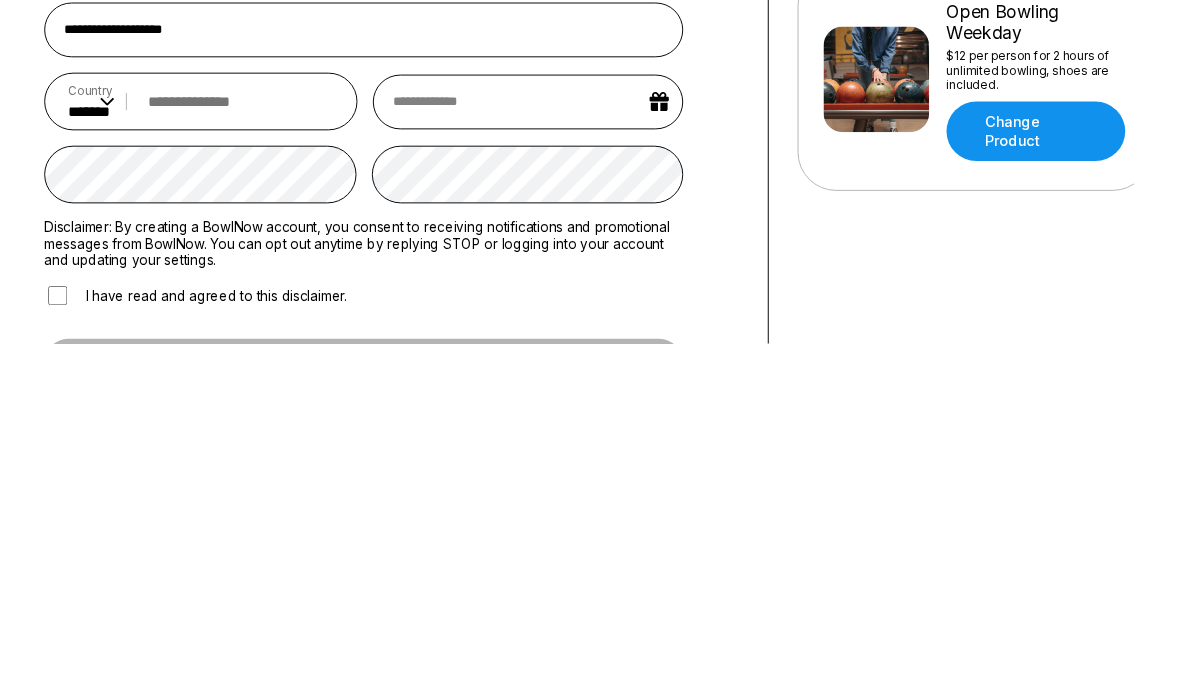click on "Country ** * *** ** * *** ** * *** ** * ** ** * * ** * * ** * *** ** * *** ** * *** ** * ** ** * * ** * ** ** * ** ** * *** ** * *** ** * *** ** * *** ** * * ** * *** ** * ** ** * *** ** * *** ** * *** ** * *** ** * *** ** * *** ** * * ** * *** ** * *** ** * *** ** * ** ** * * ** * *** ** * *** ** * *** ** * *** ** * * ** * ** ** * *** ** * *** ** * *** ** * ** ** * *** ** * *** ** * ** ** * *** ** * ** ** * ** ** * *** ** * ** ** * *** ** * *** ** * ** ** * *** ** * *** ** * ** ** * *** ** * ** ** * * ** * * ** * *** ** * *** ** * *** ** * ** ** * *** ** * *** ** * ** ** * *** ** * *** ** * *** ** * *** ** * *** ** * *** ** * ** ** * *** ** * ** ** * * ** * *** ** * *** ** * ** ** * *** ** * *** ** * *** ** * *** ** * *** ** * *** ** * *** ** * ** ** * *** ** * * ** * *** ** * *** ** * *** ** * *** ** * *** ** * *** ** * ** ** * ** ** * *** ** * *** ** * ** ** * ** ** * *** ** * *** ** * ** ** * *** ** * ** ** * ** ** * * ** * *** ** * ** ** * *** ** * *** ** * *** ** * *** ** * *** ** * * ** * *** ** * ** *" at bounding box center [209, 438] 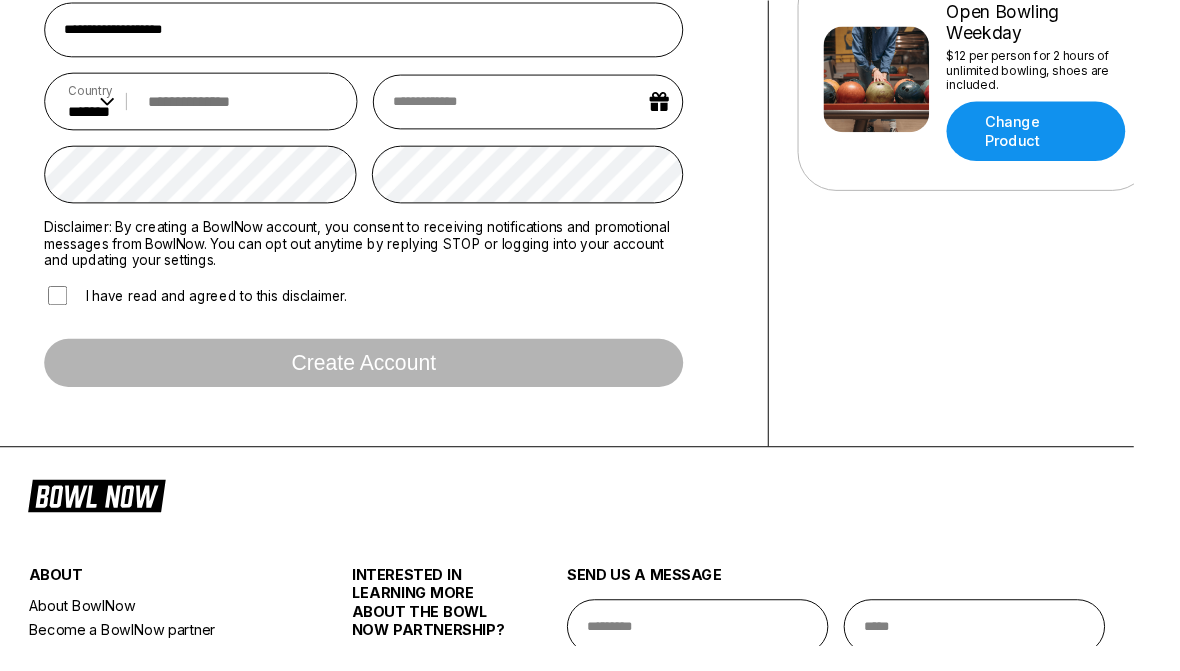 click at bounding box center [245, 105] 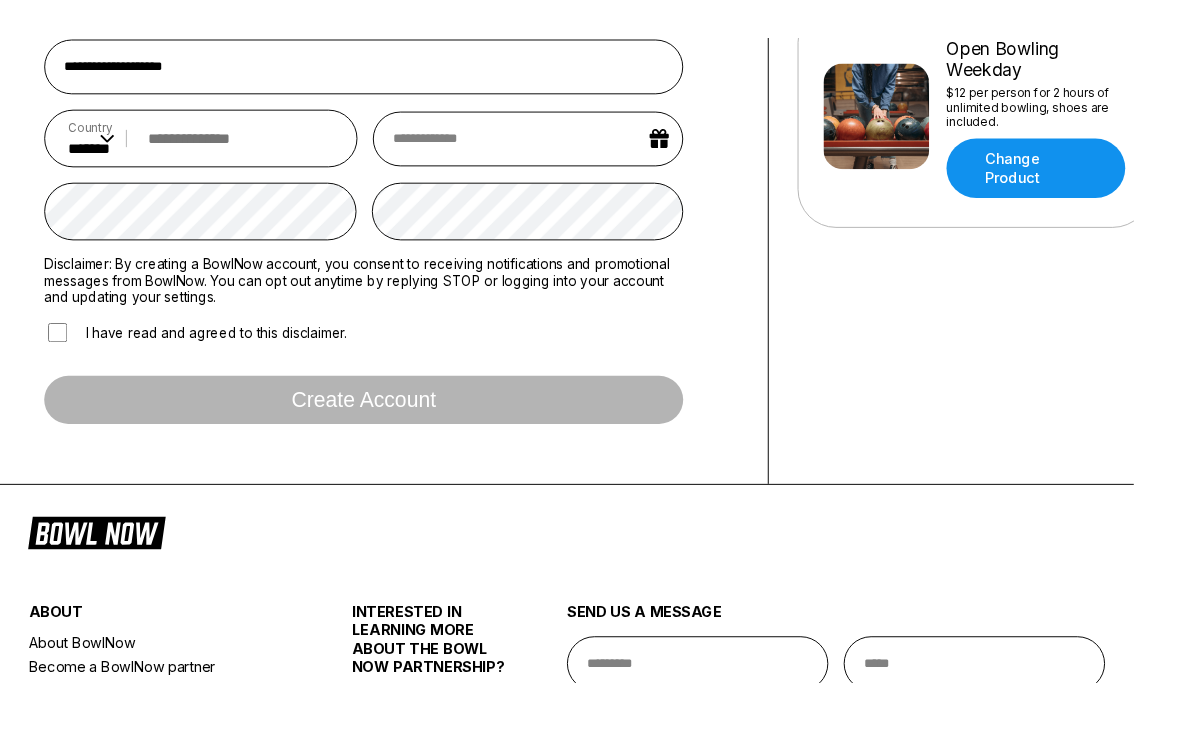 scroll, scrollTop: 445, scrollLeft: 0, axis: vertical 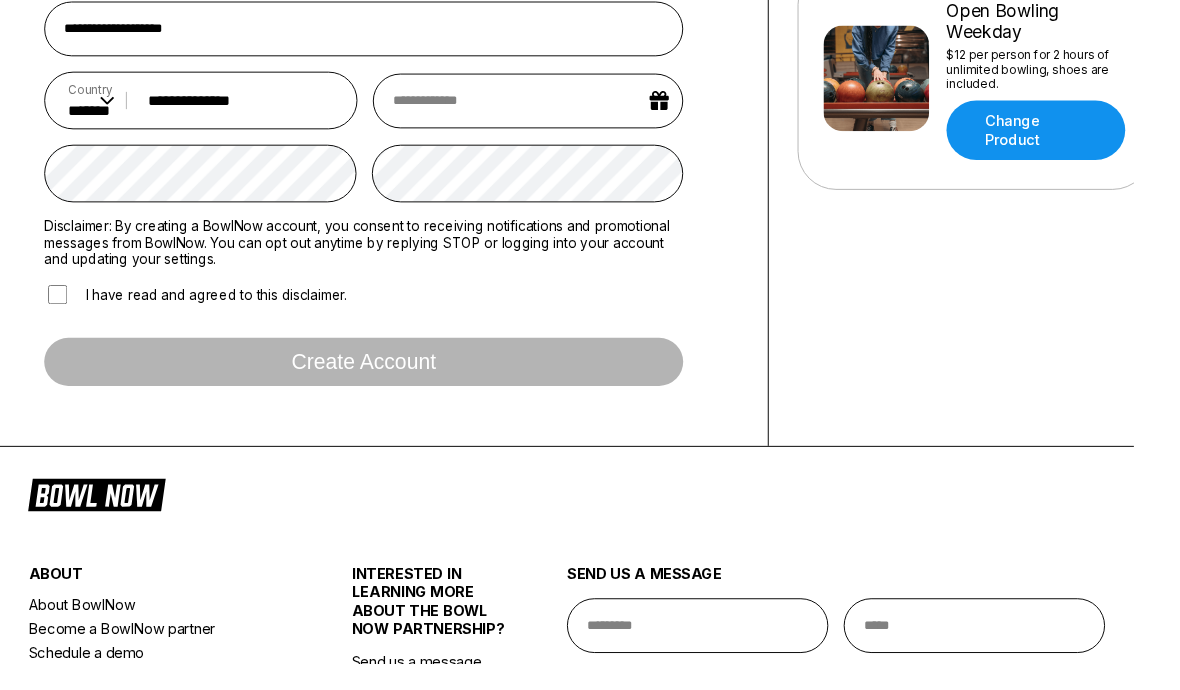 type on "**********" 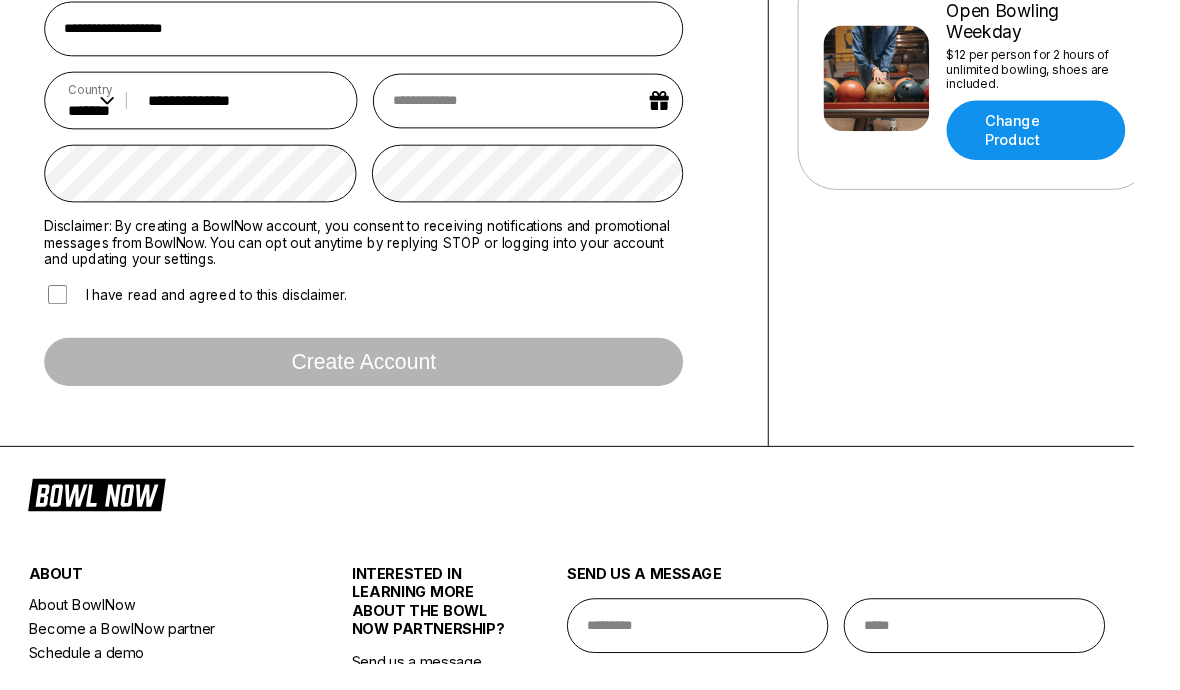 click at bounding box center (549, 105) 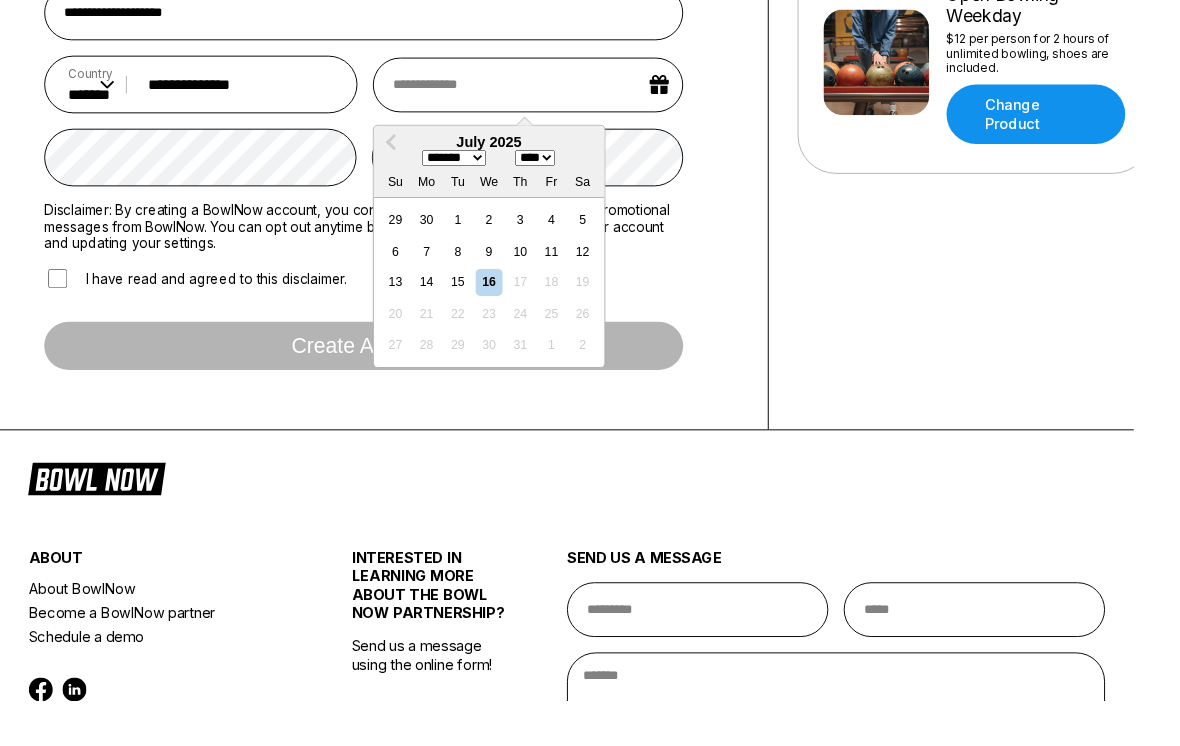 click on "July 2025" at bounding box center (509, 164) 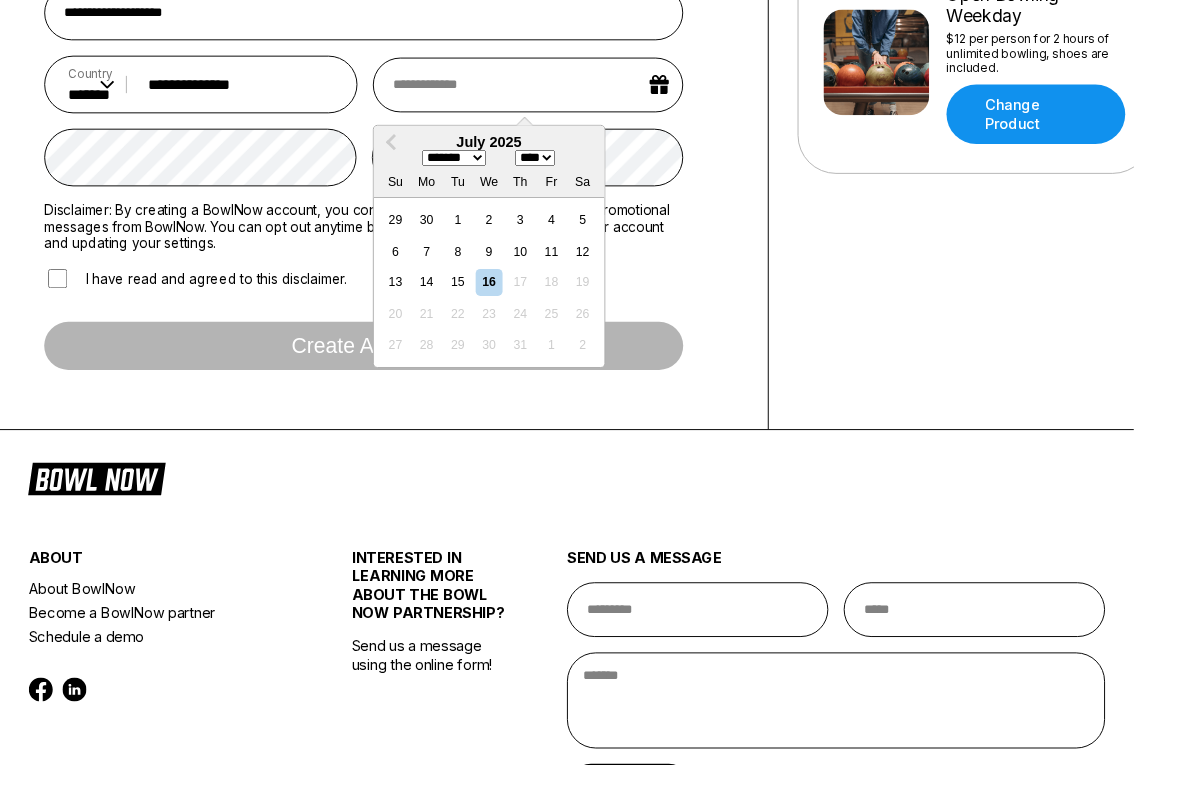 click on "******* ******** ***** ***** *** **** **** ****** ********* ******* ******** ********" at bounding box center [472, 164] 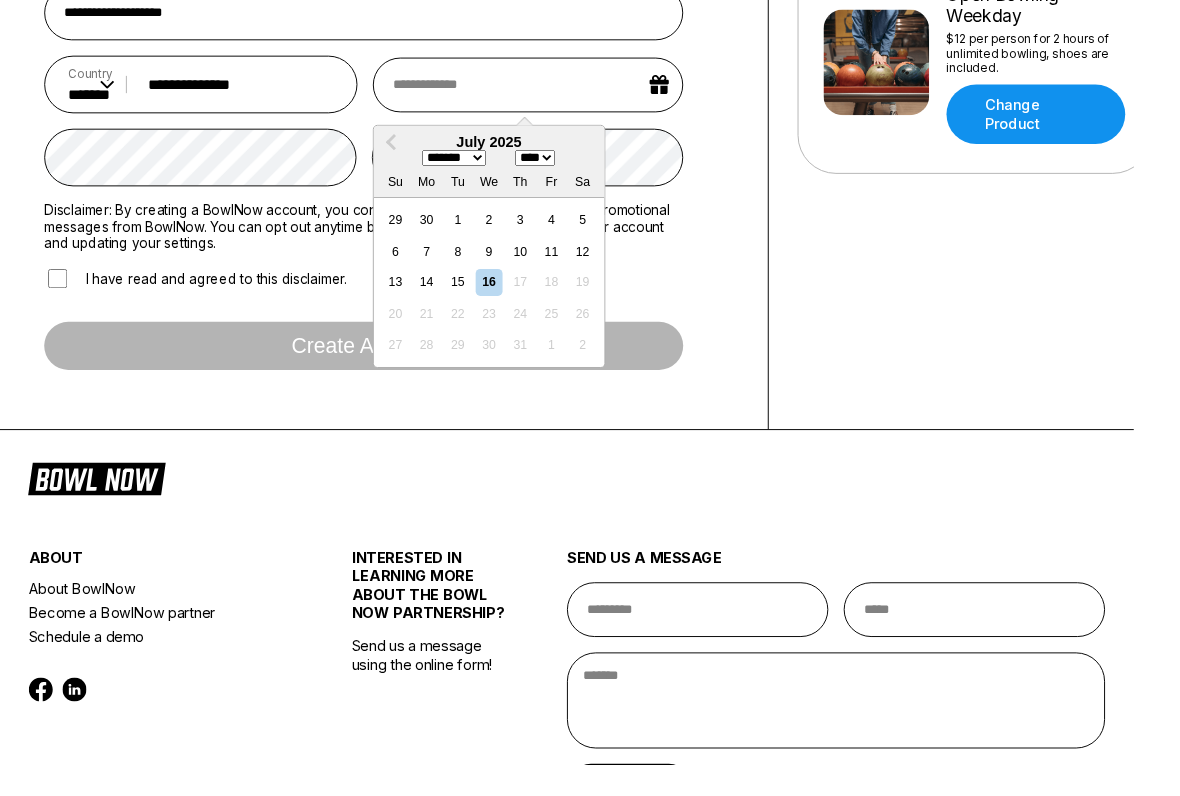 scroll, scrollTop: 462, scrollLeft: 0, axis: vertical 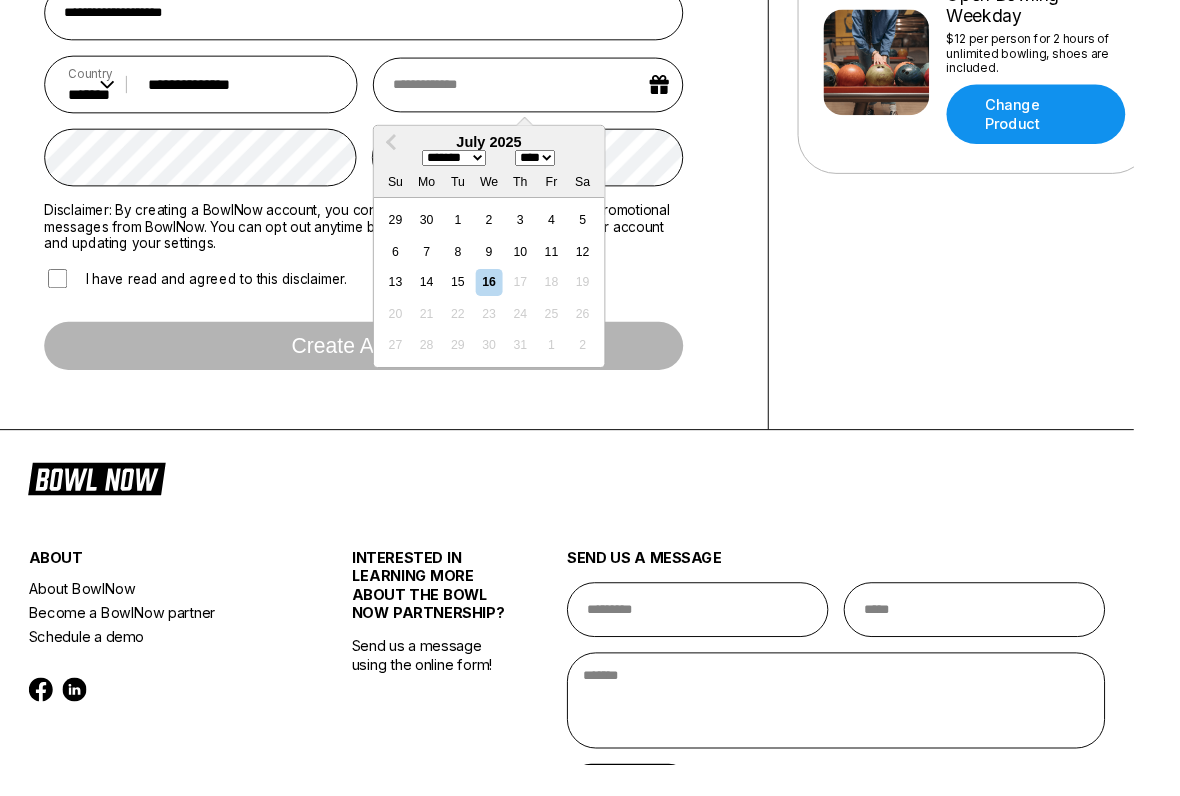 select on "*" 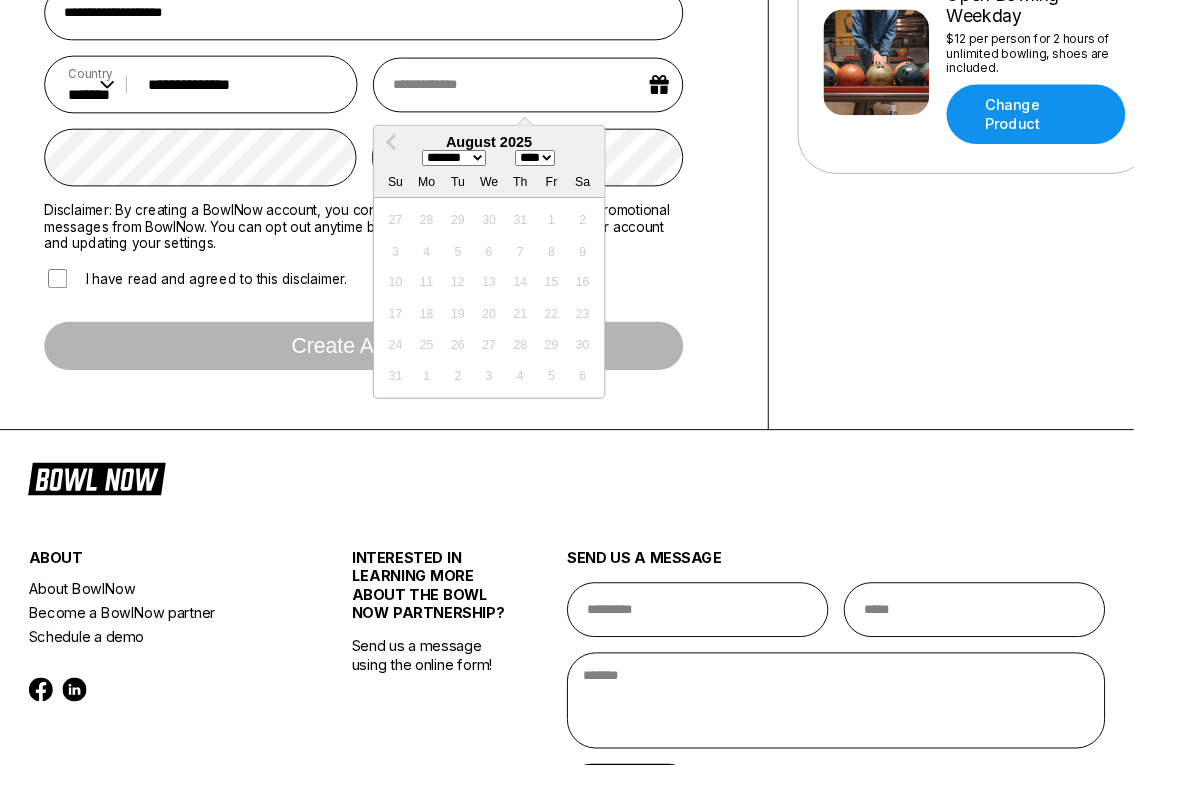 click on "**** **** **** **** **** **** **** **** **** **** **** **** **** **** **** **** **** **** **** **** **** **** **** **** **** **** **** **** **** **** **** **** **** **** **** **** **** **** **** **** **** **** **** **** **** **** **** **** **** **** **** **** **** **** **** **** **** **** **** **** **** **** **** **** **** **** **** **** **** **** **** **** **** **** **** **** **** **** **** **** **** **** **** **** **** **** **** **** **** **** **** **** **** **** **** **** **** **** **** **** **** **** **** **** **** **** **** **** **** **** **** **** **** **** **** **** **** **** **** **** **** **** **** **** **** ****" at bounding box center (557, 164) 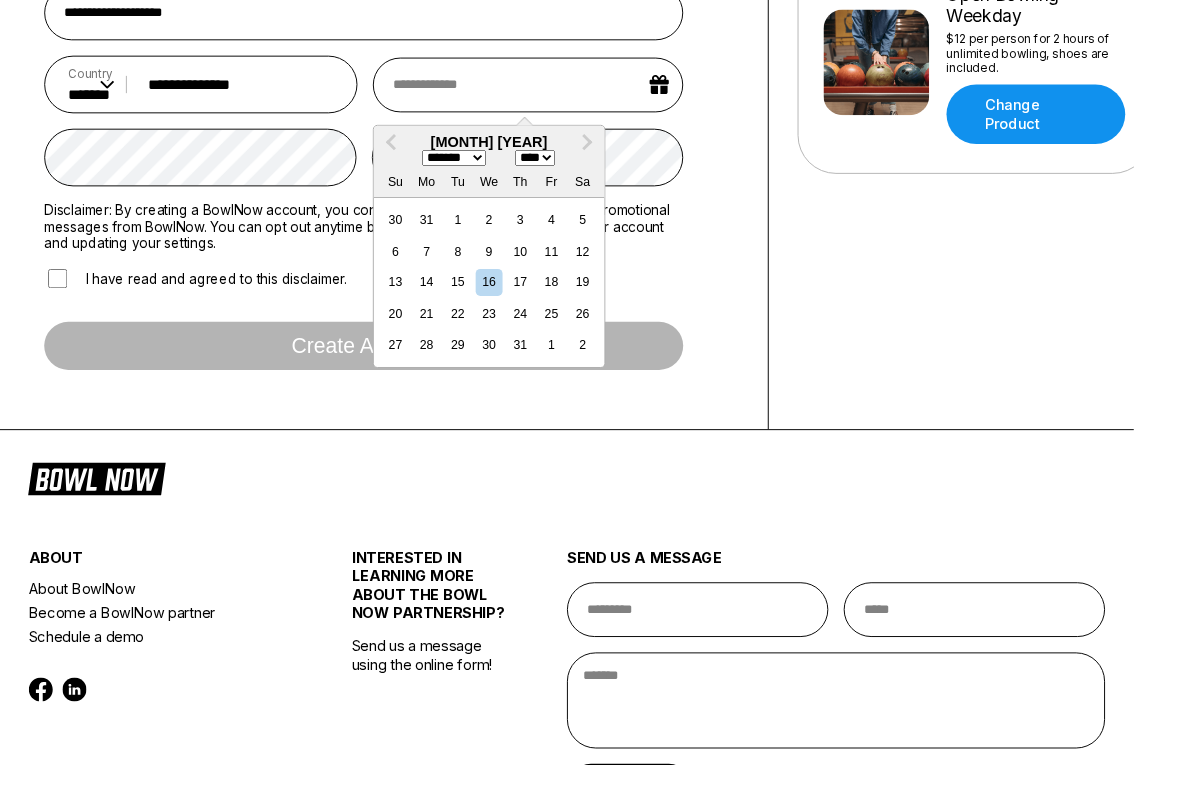 click on "**** **** **** **** **** **** **** **** **** **** **** **** **** **** **** **** **** **** **** **** **** **** **** **** **** **** **** **** **** **** **** **** **** **** **** **** **** **** **** **** **** **** **** **** **** **** **** **** **** **** **** **** **** **** **** **** **** **** **** **** **** **** **** **** **** **** **** **** **** **** **** **** **** **** **** **** **** **** **** **** **** **** **** **** **** **** **** **** **** **** **** **** **** **** **** **** **** **** **** **** **** **** **** **** **** **** **** **** **** **** **** **** **** **** **** **** **** **** **** **** **** **** **** **** **** ****" at bounding box center (557, 164) 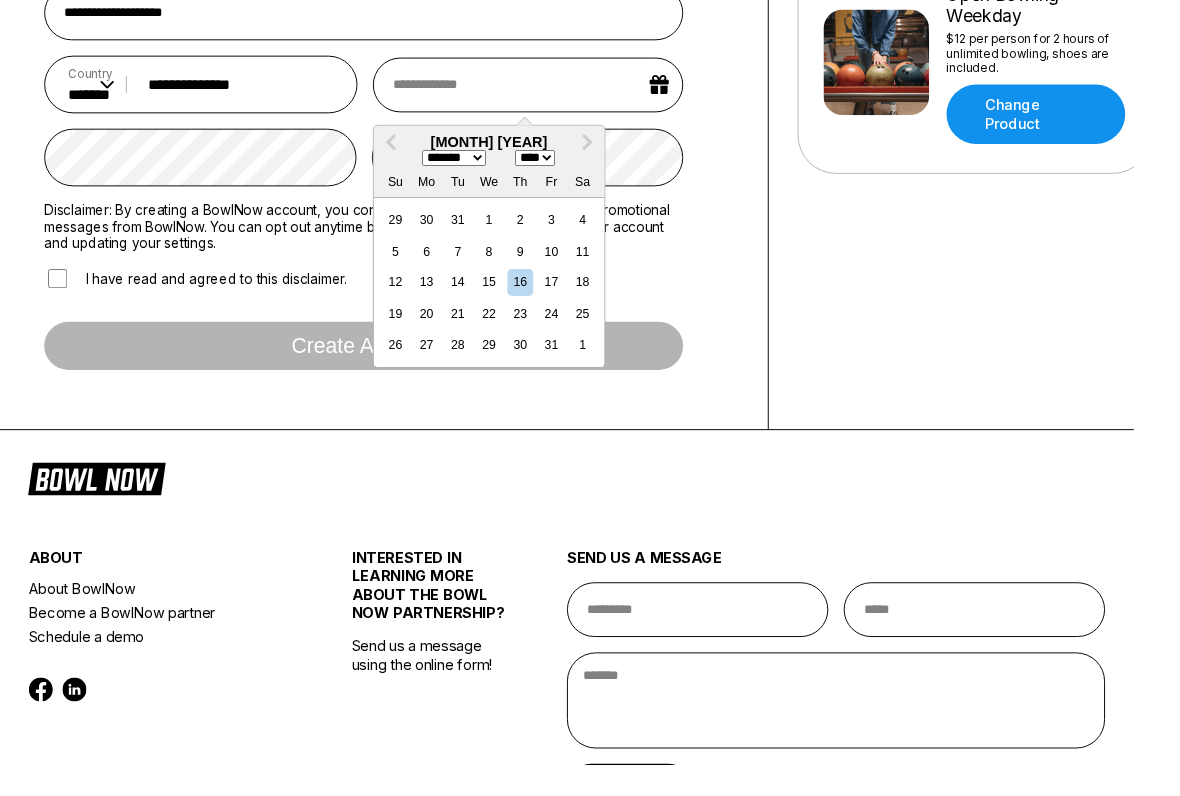 click on "11" at bounding box center [606, 261] 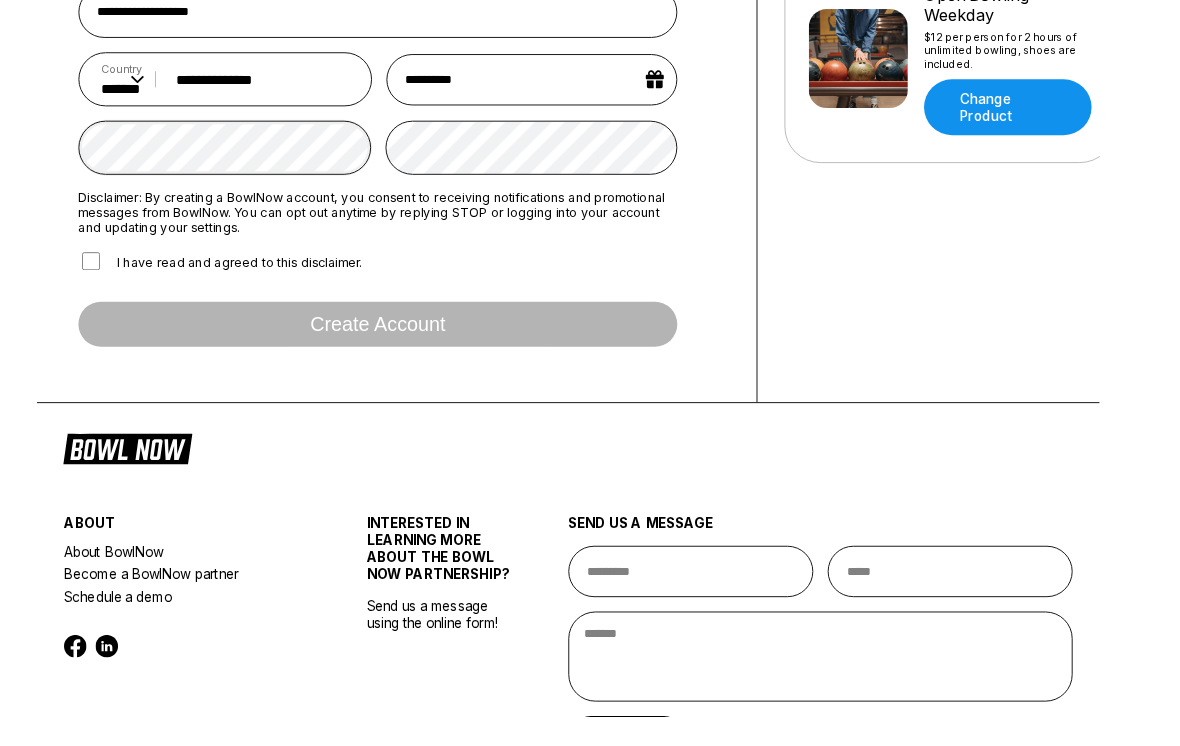 scroll, scrollTop: 462, scrollLeft: 0, axis: vertical 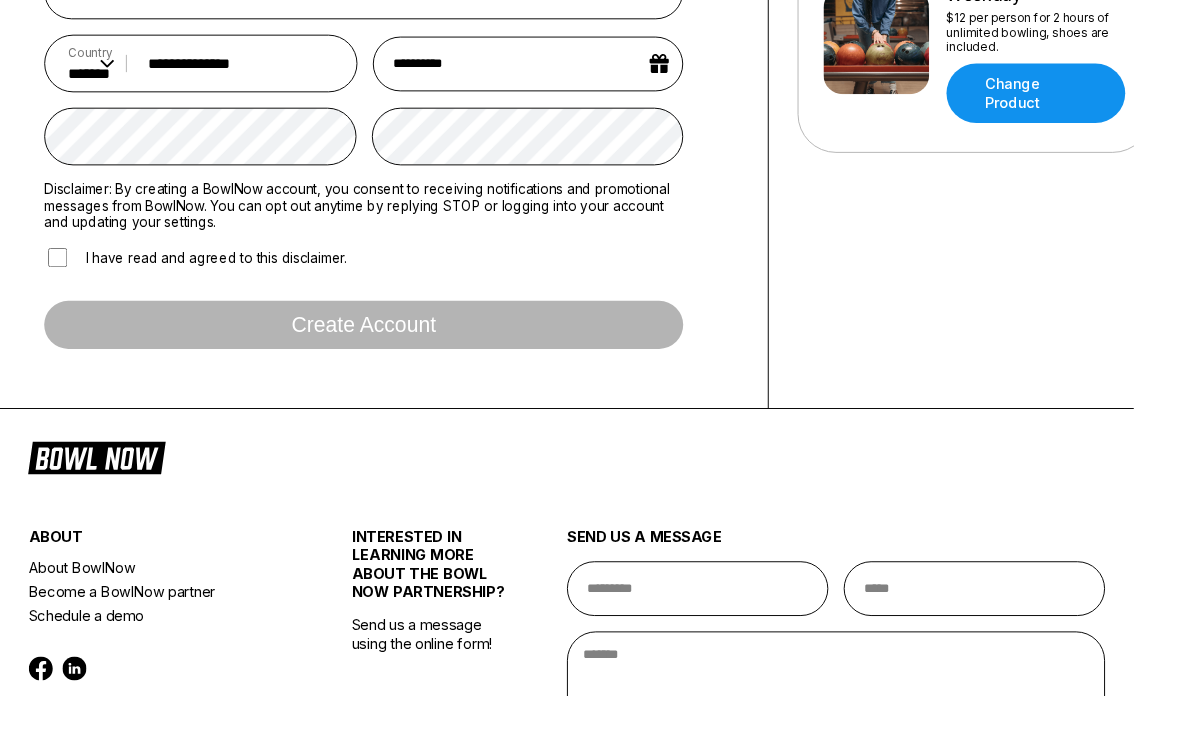 click on "**********" at bounding box center [378, 148] 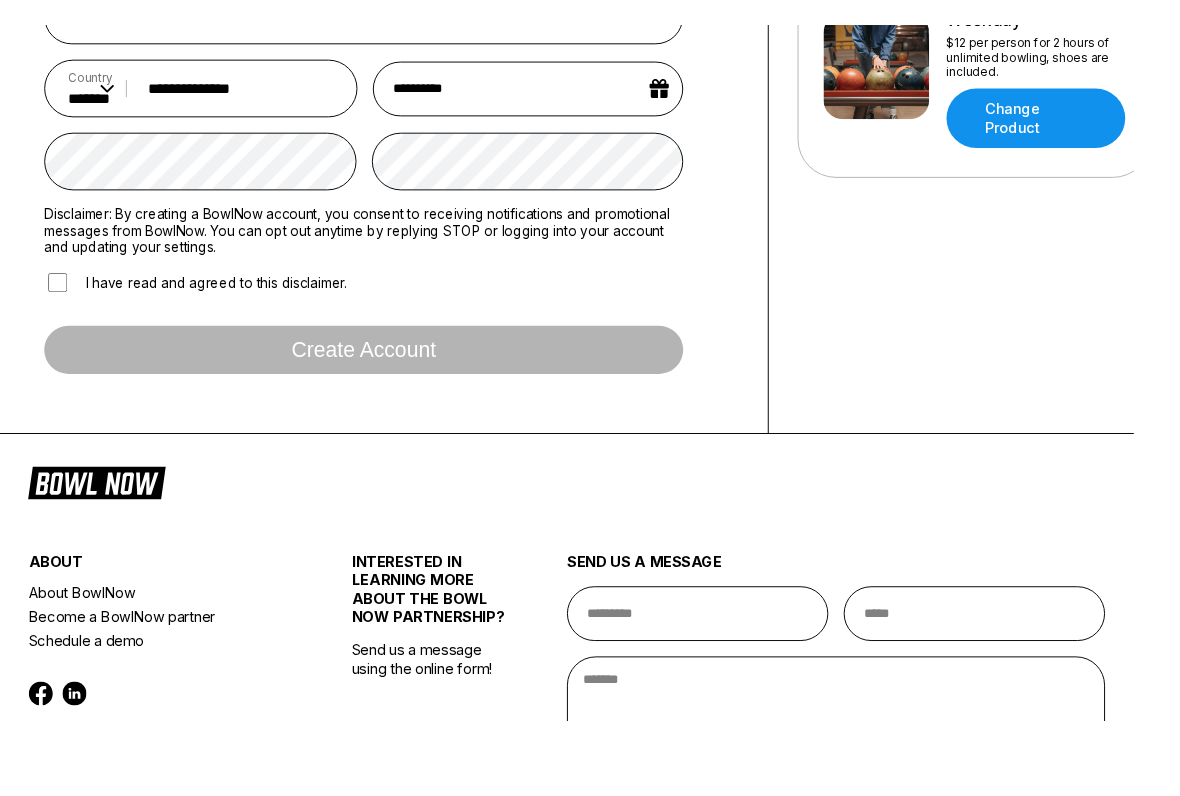 scroll, scrollTop: 484, scrollLeft: 0, axis: vertical 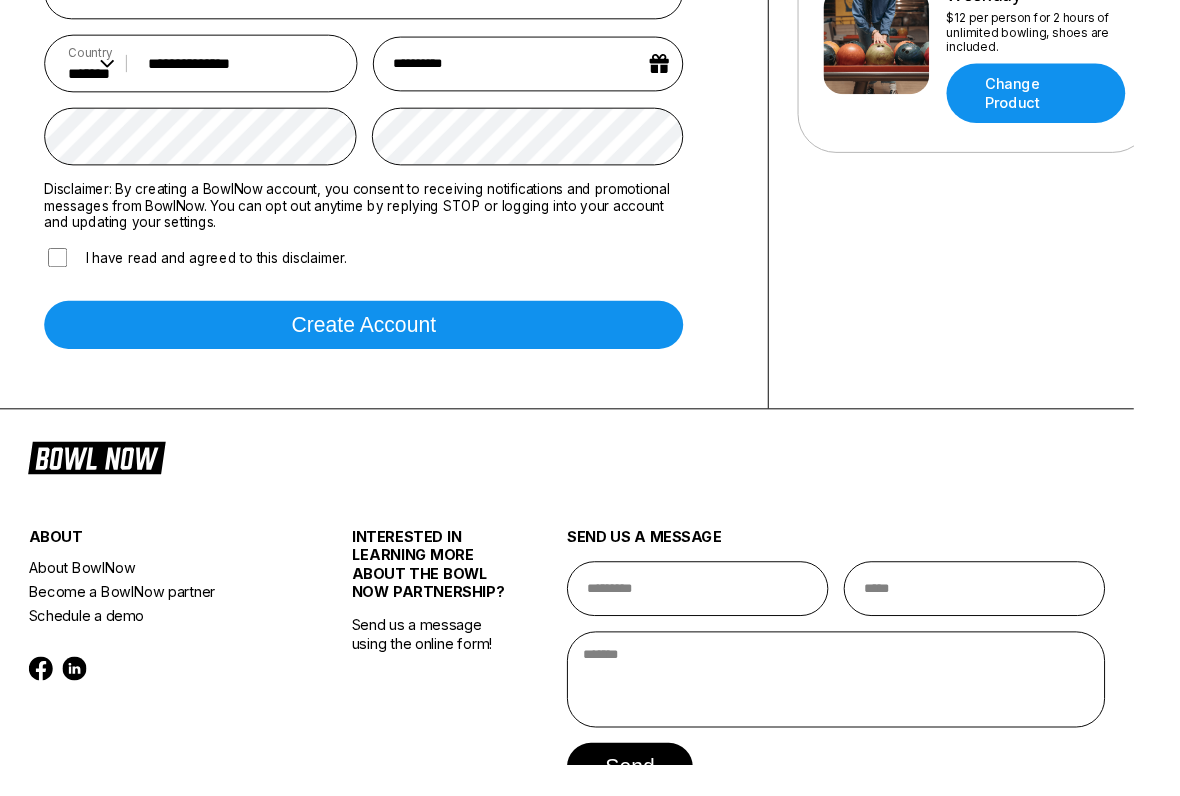 click on "Create account" at bounding box center [378, 338] 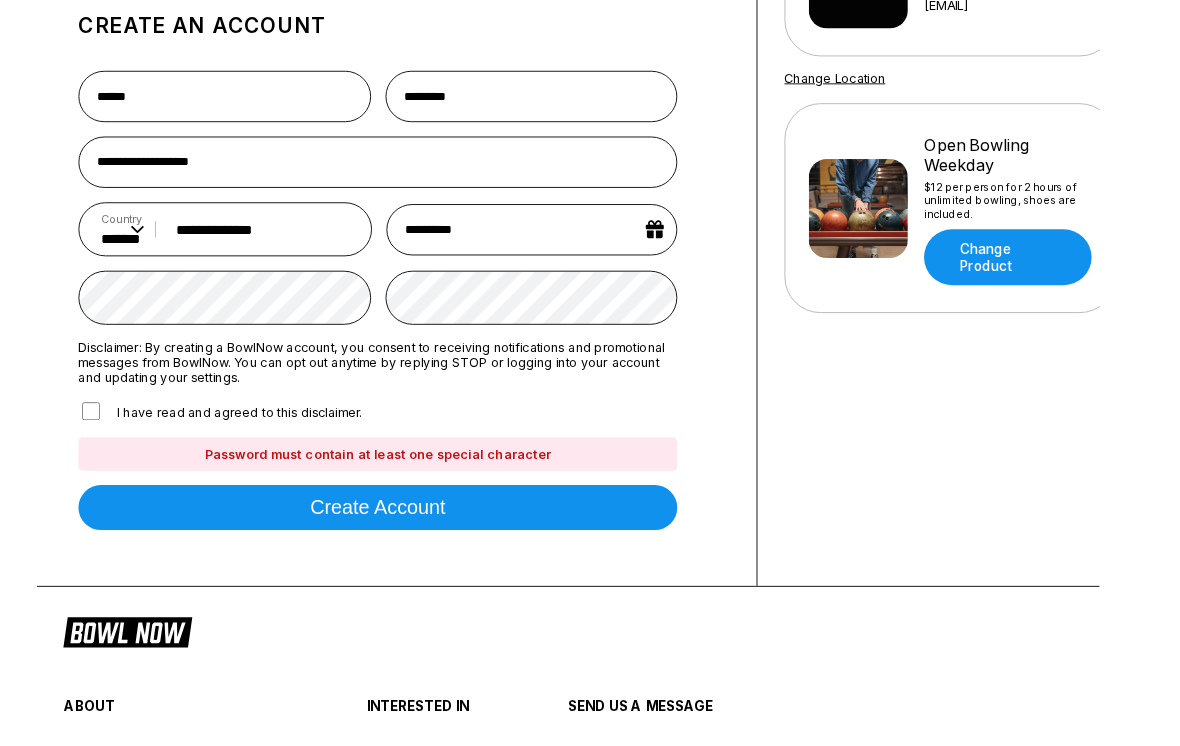 scroll, scrollTop: 295, scrollLeft: 0, axis: vertical 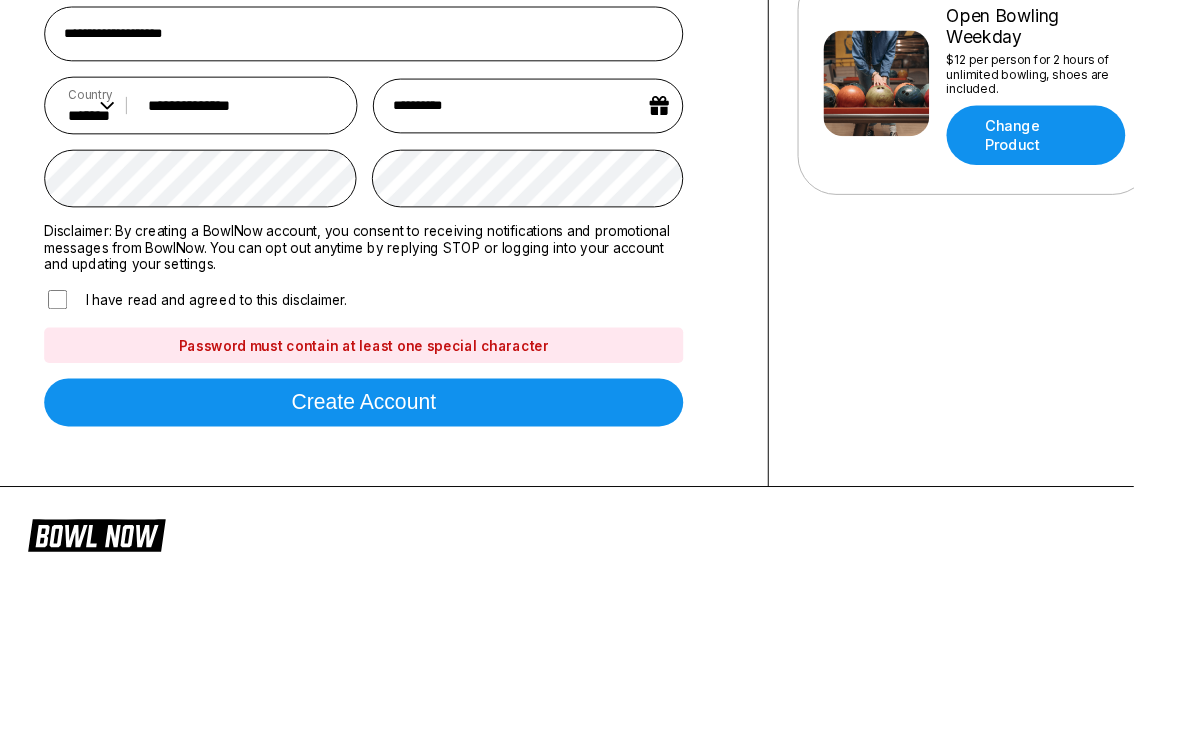 click on "**********" at bounding box center (400, 224) 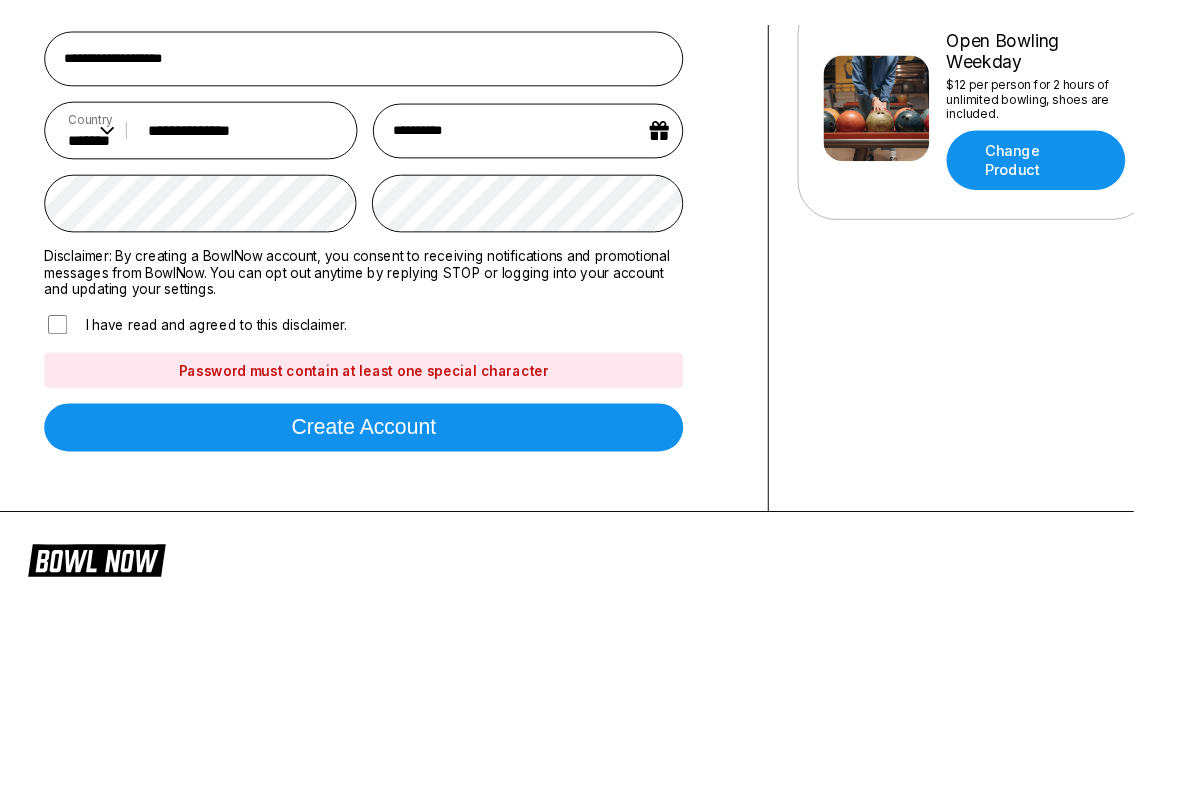 scroll, scrollTop: 440, scrollLeft: 0, axis: vertical 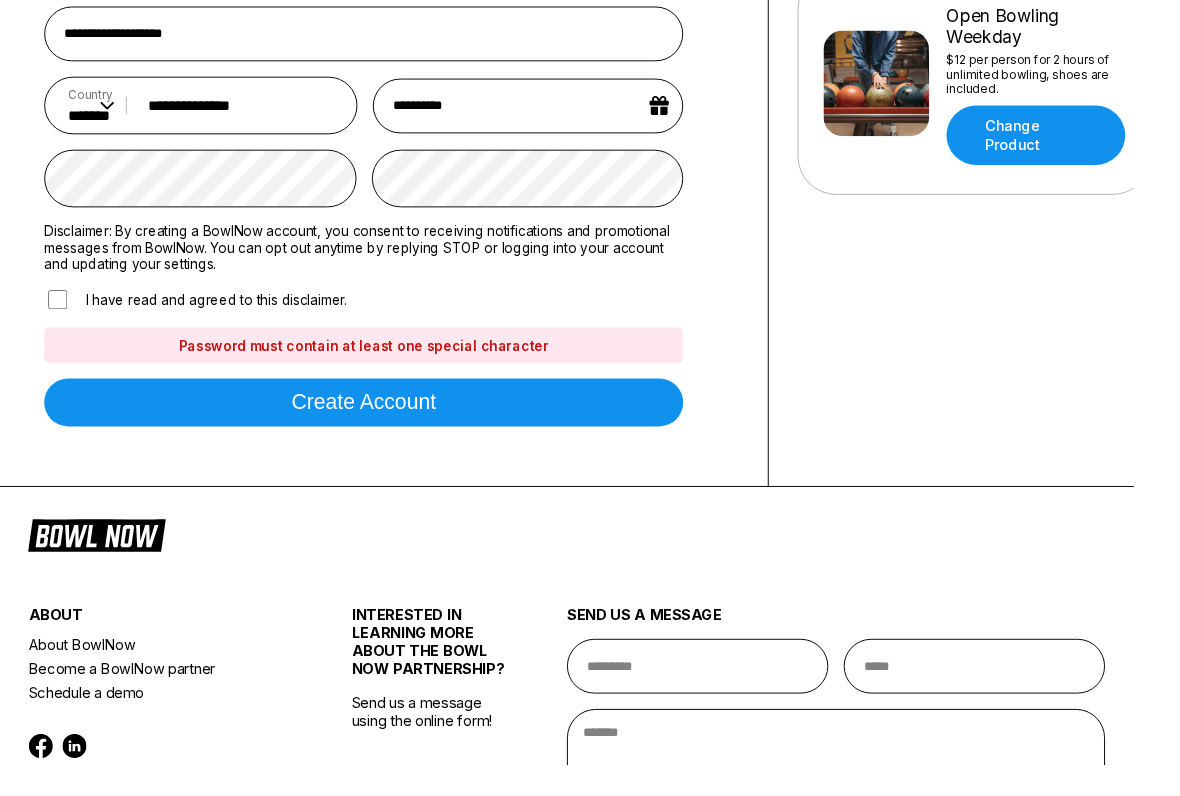 click on "Create account" at bounding box center [378, 419] 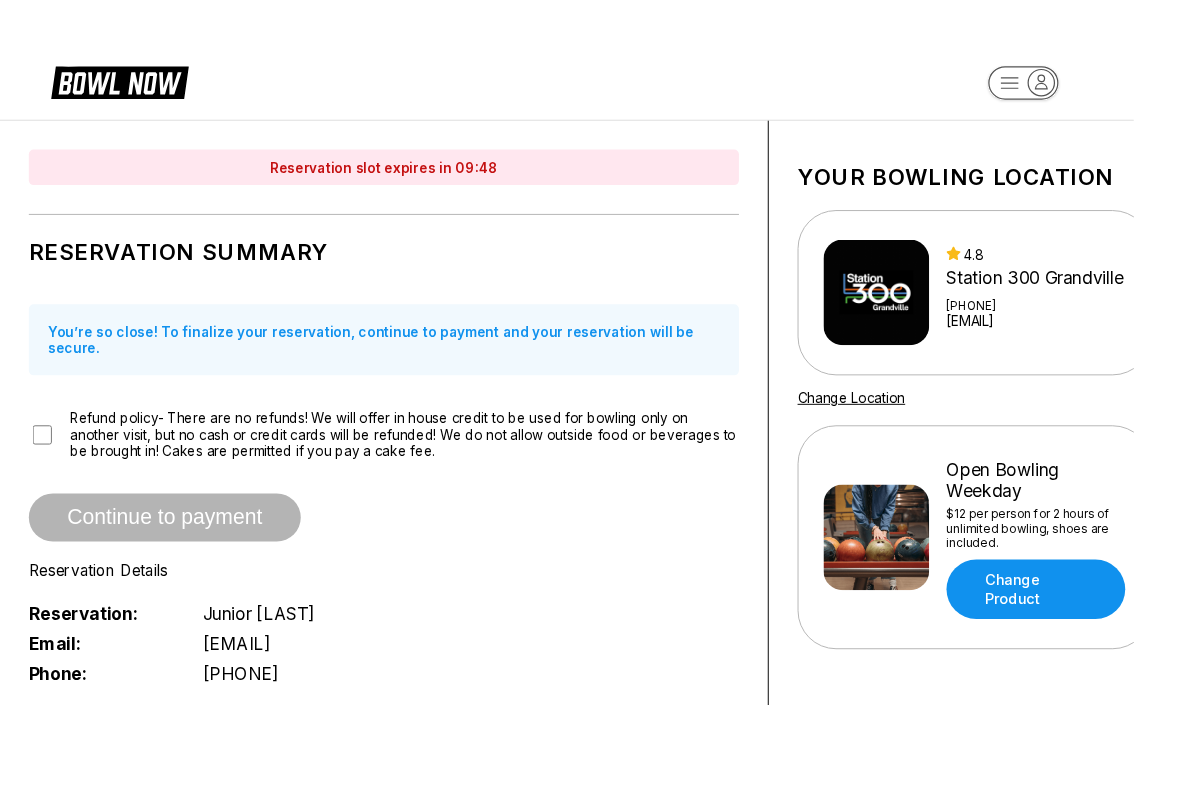 scroll, scrollTop: 0, scrollLeft: 0, axis: both 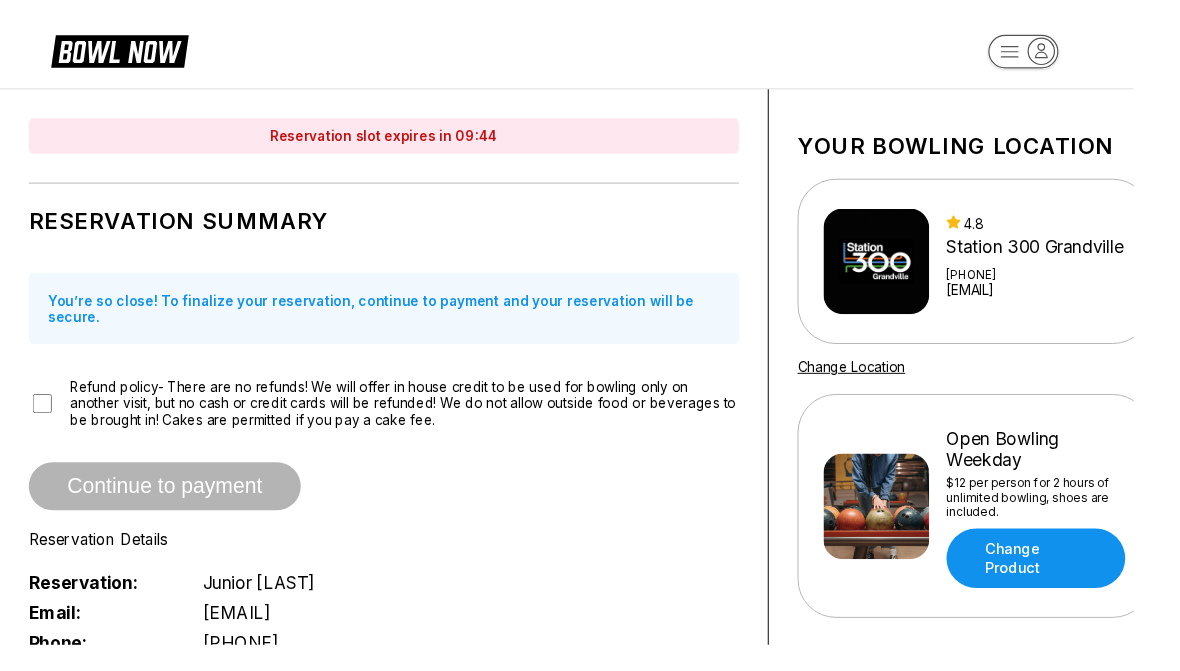 click on "Change Product" at bounding box center [1078, 581] 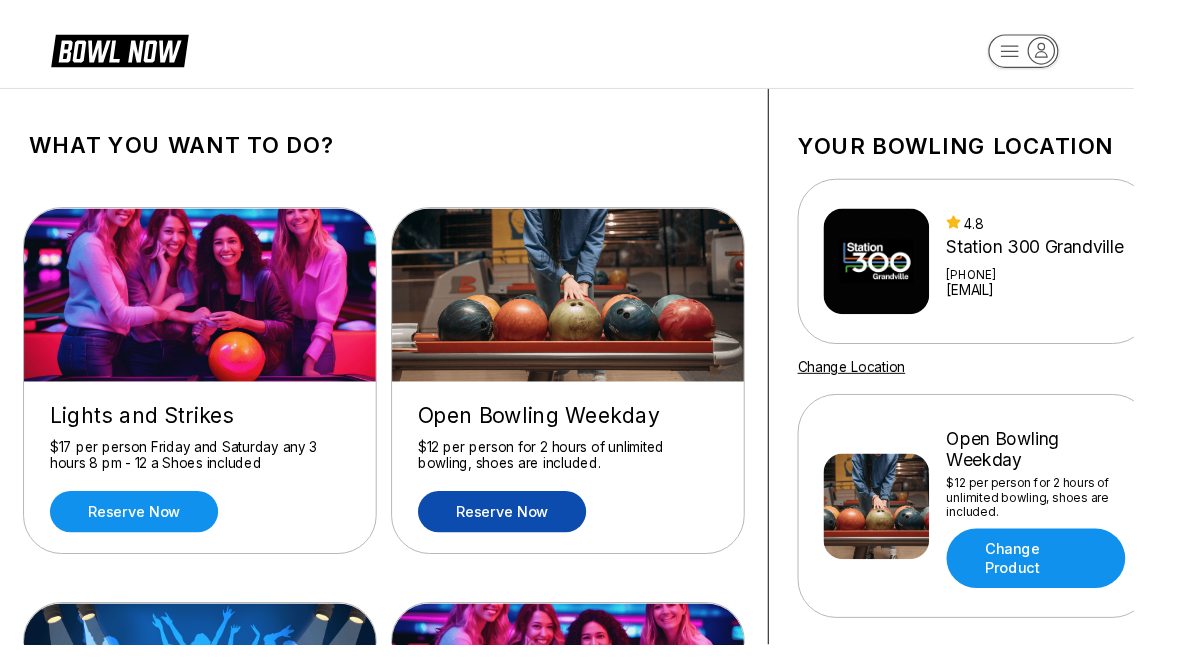 scroll, scrollTop: 0, scrollLeft: 0, axis: both 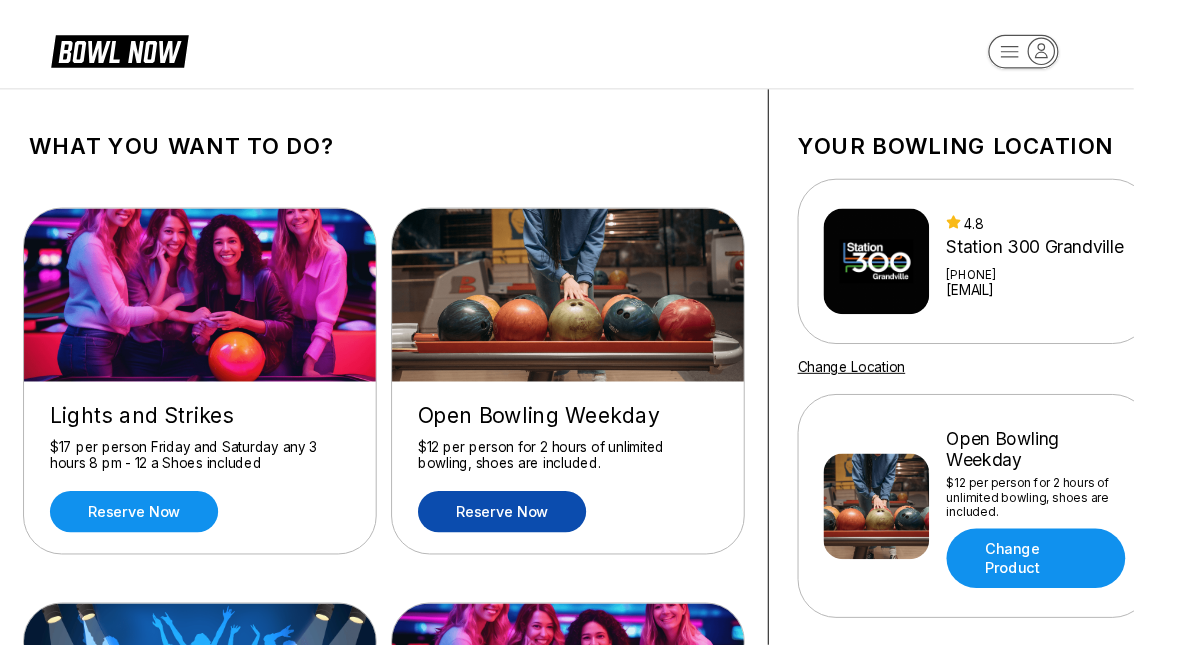 click 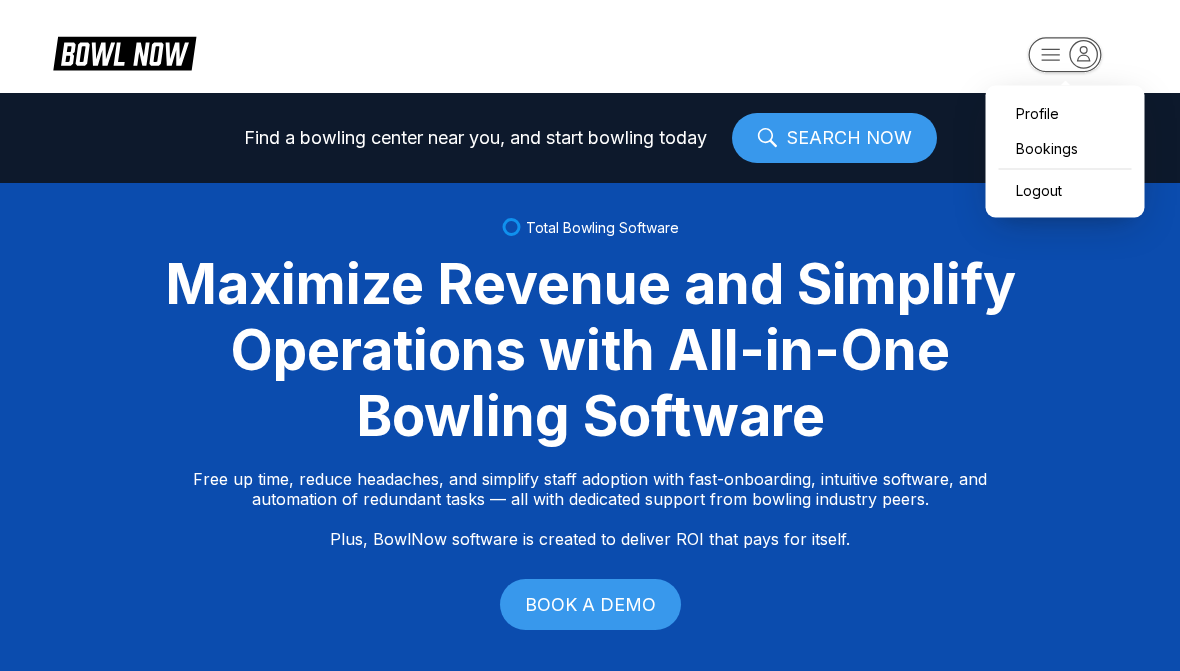 click on "Profile Bookings Logout Find a bowling center near you, and start bowling today SEARCH NOW Total Bowling Software Maximize Revenue and Simplify Operations with All-in-One Bowling Software Free up time, reduce headaches, and simplify staff adoption with fast-onboarding, intuitive software, and  automation of redundant tasks — all with dedicated support from bowling industry peers. Plus, BowlNow software is created to deliver ROI that pays for itself. BOOK A DEMO Free Up Time With Fast Onboarding We know time is critical, so we’ve streamlined our onboarding process to be fast and hassle-free. Even better, you’ll have on-demand, hands-on support from bowling industry peers. Intuitive Software to Simplify Staff Adoption Our platform is built to be intuitive, modern, and easy-to-use, ensuring your staff can quickly adopt and stay focused on what matters most—delivering an exceptional customer experience. Automation of Redundant Tasks Created to Deliver ROI That Pays for Itself Fast Track Step One Step Two" at bounding box center (590, 335) 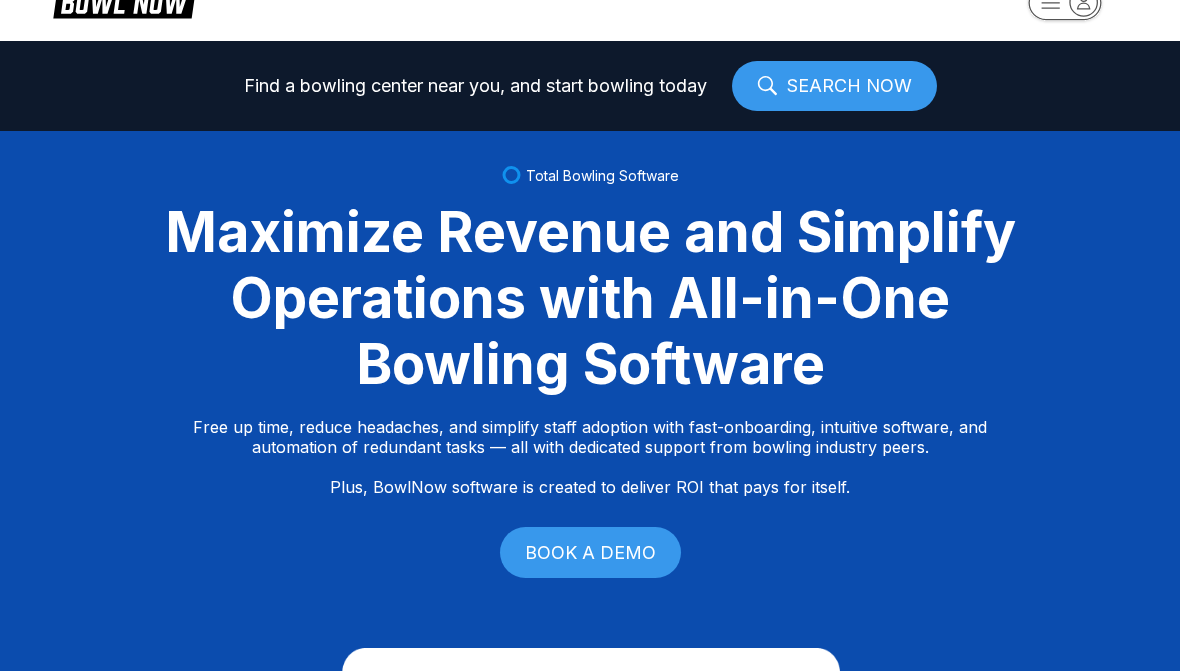 scroll, scrollTop: 0, scrollLeft: 0, axis: both 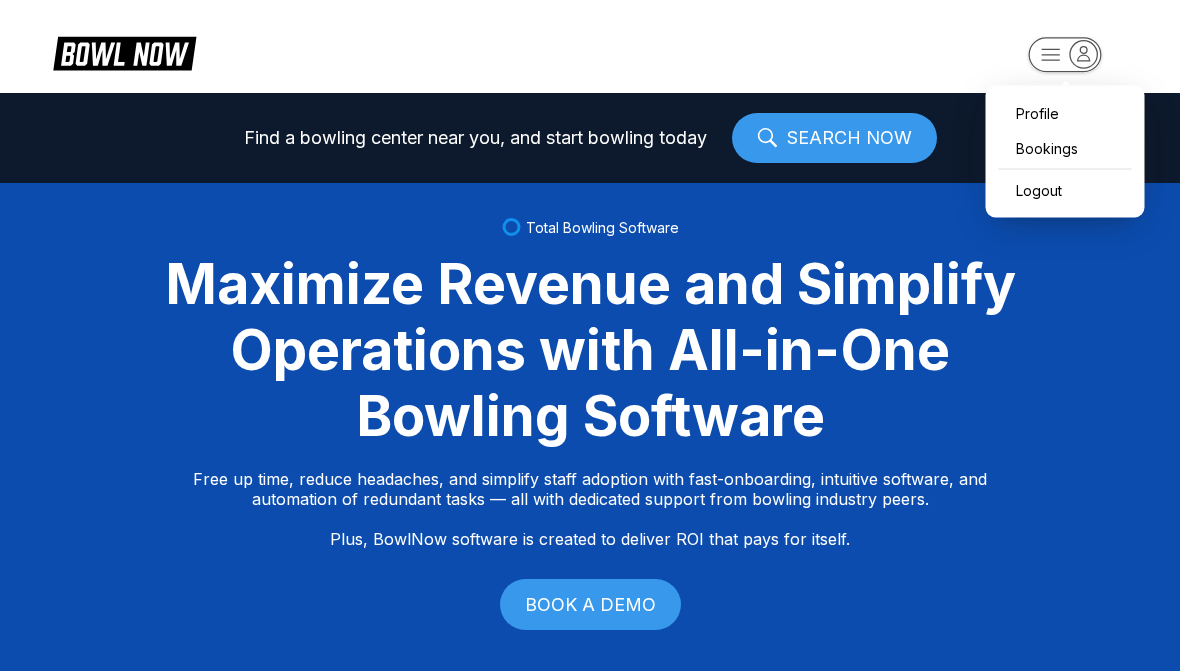 click on "Profile Bookings Logout Find a bowling center near you, and start bowling today SEARCH NOW Total Bowling Software Maximize Revenue and Simplify Operations with All-in-One Bowling Software Free up time, reduce headaches, and simplify staff adoption with fast-onboarding, intuitive software, and  automation of redundant tasks — all with dedicated support from bowling industry peers. Plus, BowlNow software is created to deliver ROI that pays for itself. BOOK A DEMO Free Up Time With Fast Onboarding We know time is critical, so we’ve streamlined our onboarding process to be fast and hassle-free. Even better, you’ll have on-demand, hands-on support from bowling industry peers. Intuitive Software to Simplify Staff Adoption Our platform is built to be intuitive, modern, and easy-to-use, ensuring your staff can quickly adopt and stay focused on what matters most—delivering an exceptional customer experience. Automation of Redundant Tasks Created to Deliver ROI That Pays for Itself Fast Track Step One Step Two" at bounding box center [590, 335] 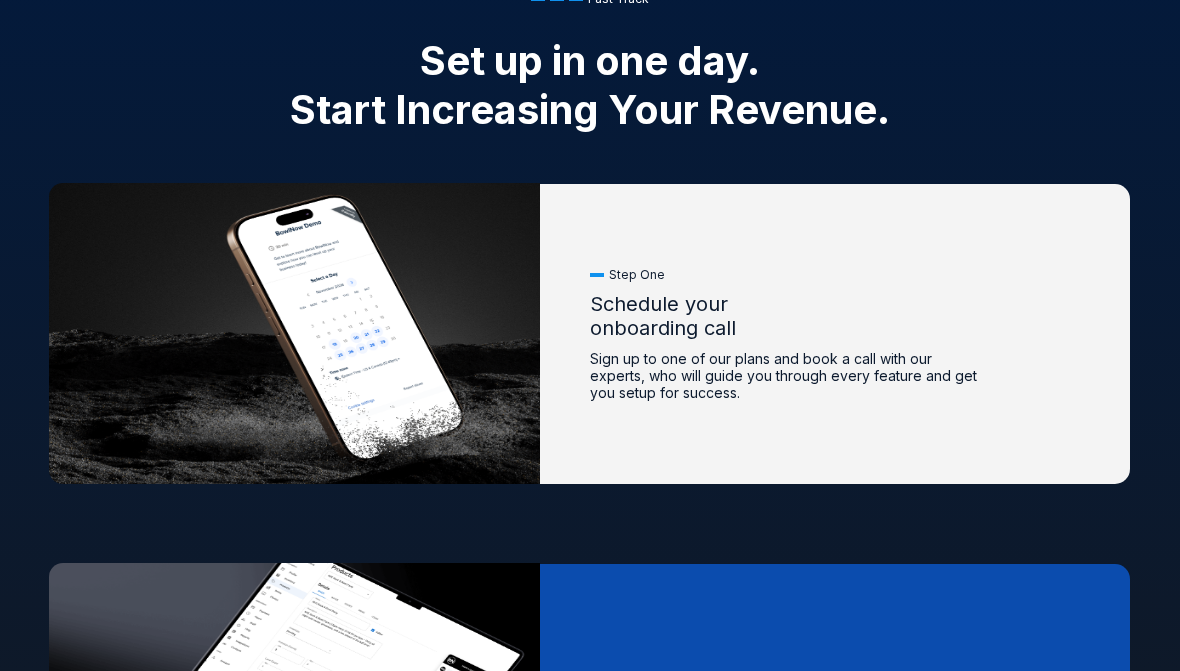 scroll, scrollTop: 2133, scrollLeft: 0, axis: vertical 